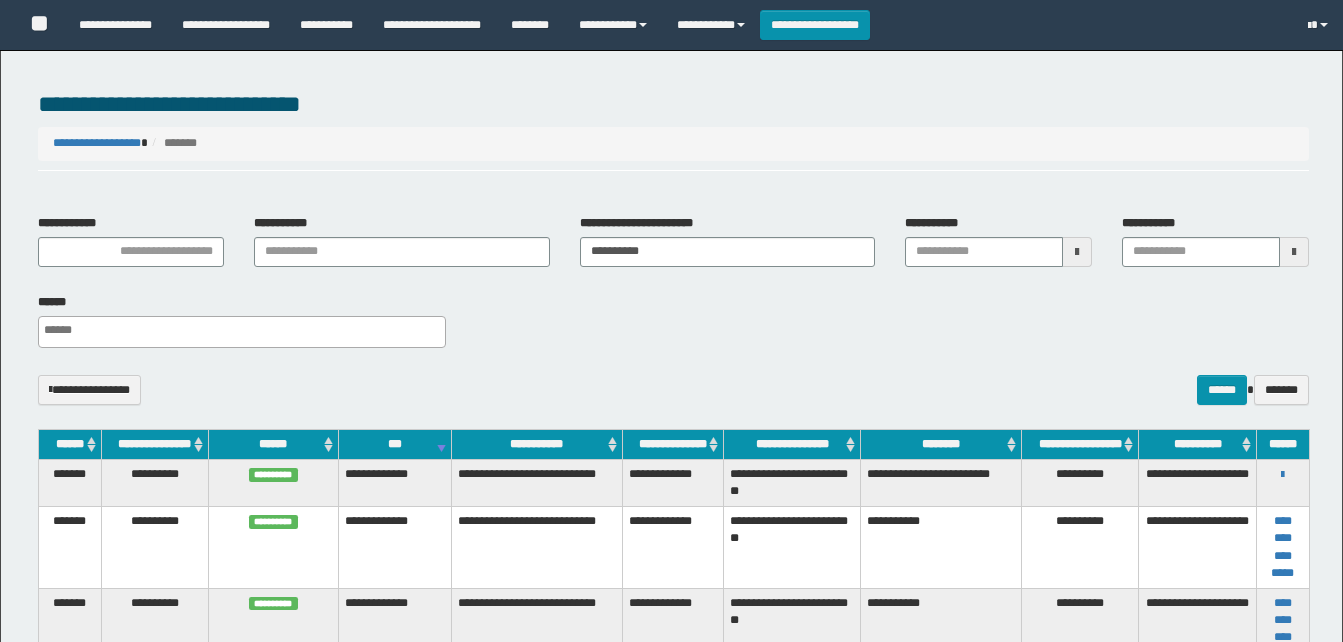 select 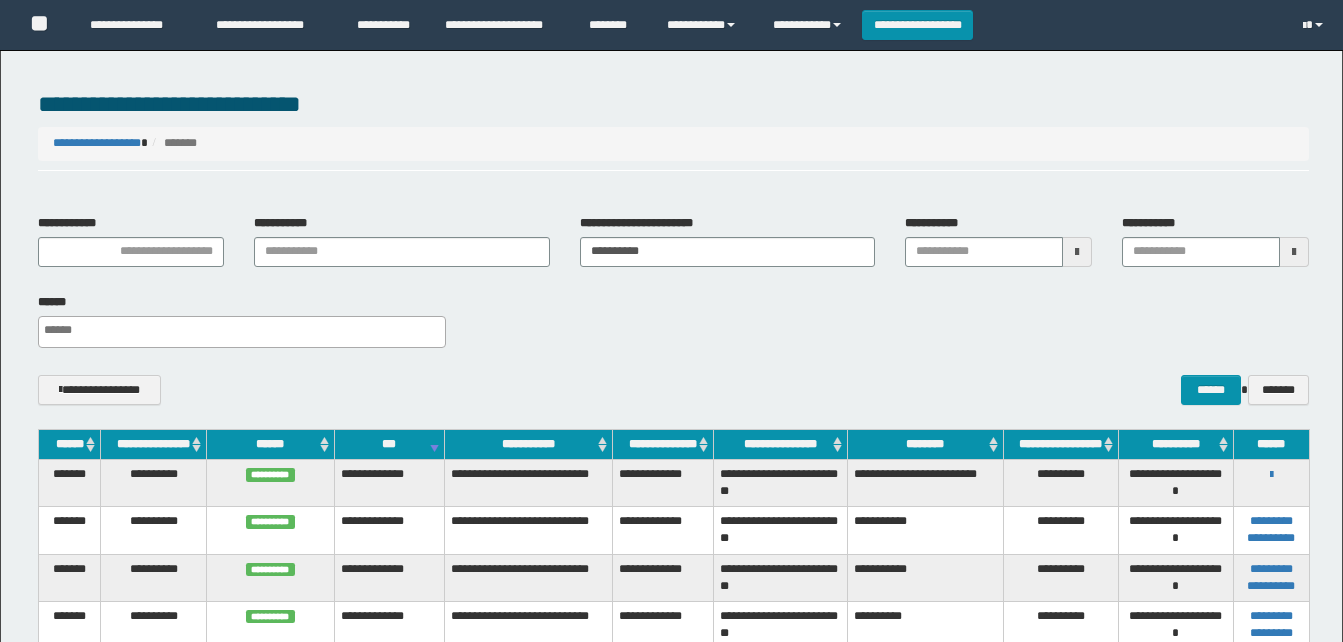 scroll, scrollTop: 389, scrollLeft: 0, axis: vertical 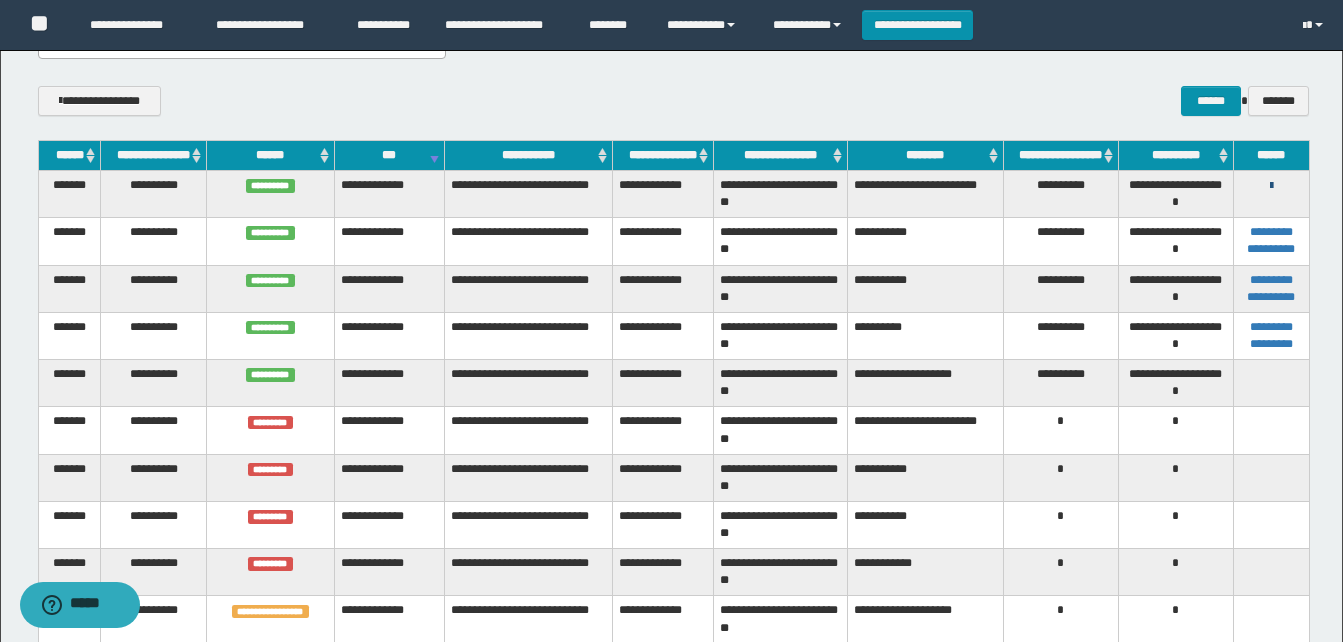 click at bounding box center [1271, 186] 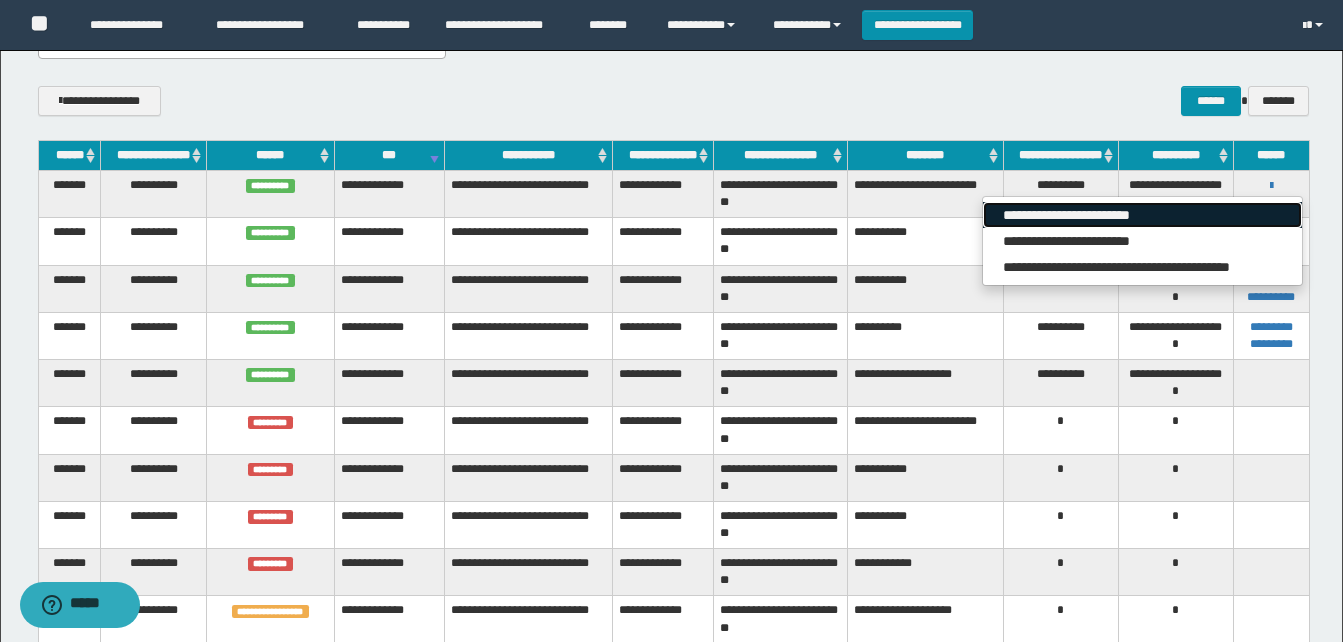 click on "**********" at bounding box center [1142, 215] 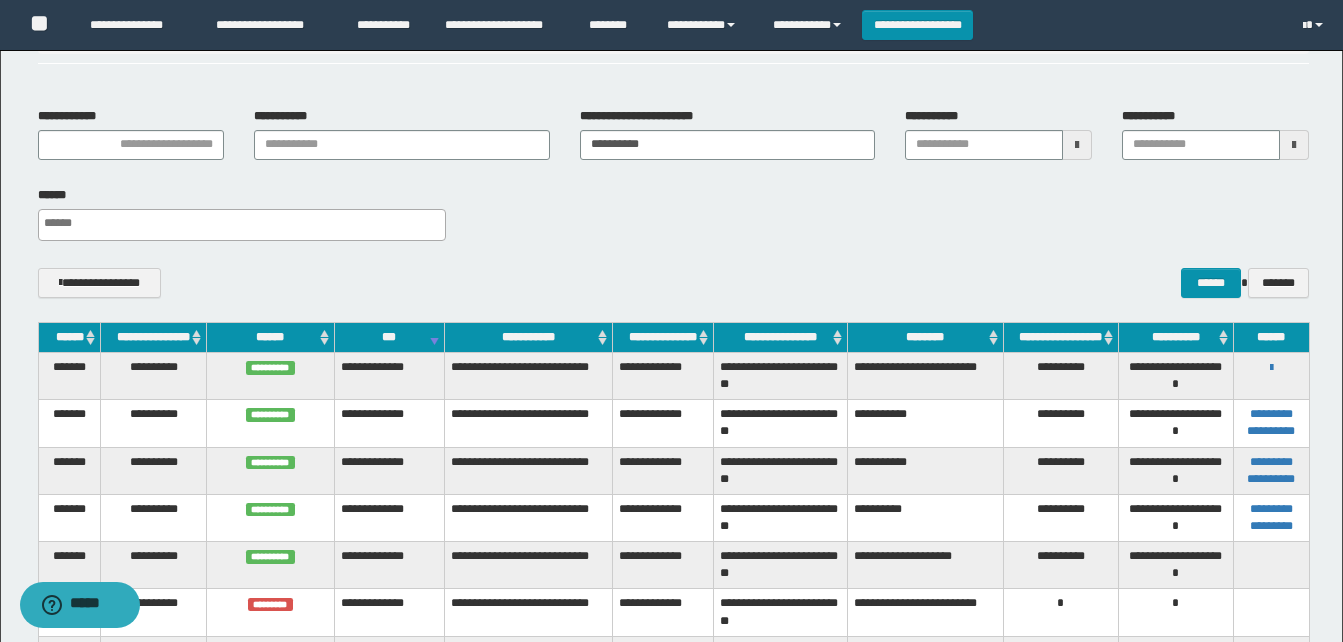 scroll, scrollTop: 0, scrollLeft: 0, axis: both 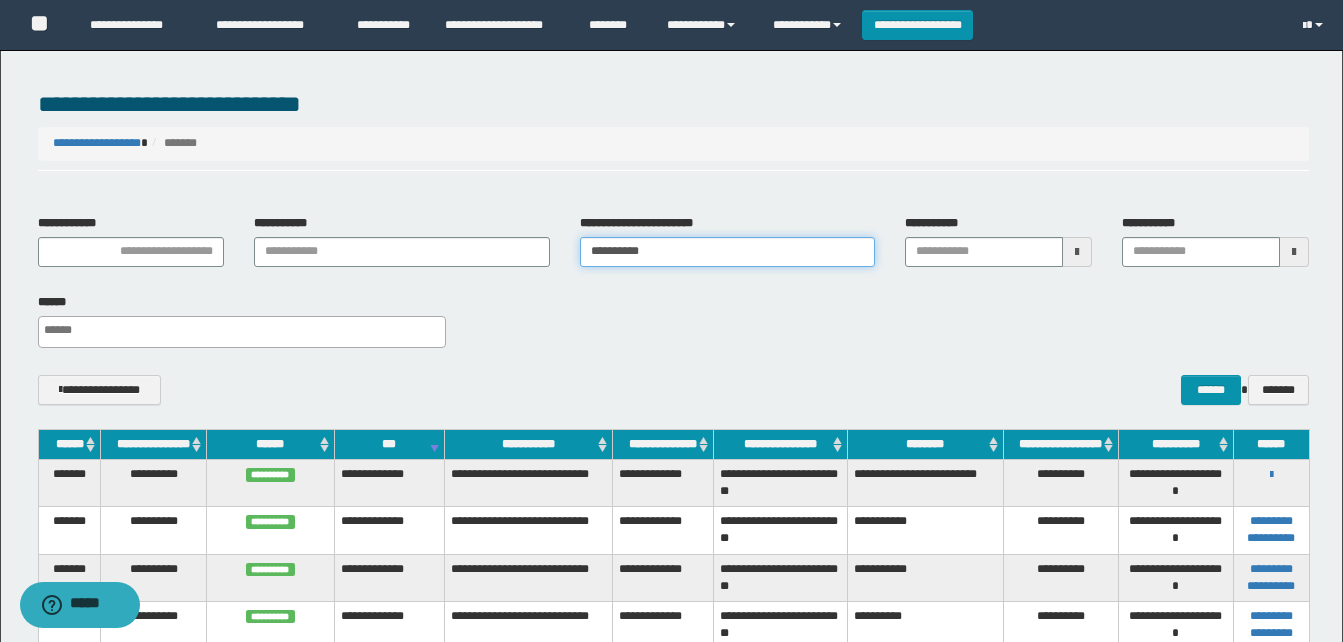 click on "**********" at bounding box center (727, 252) 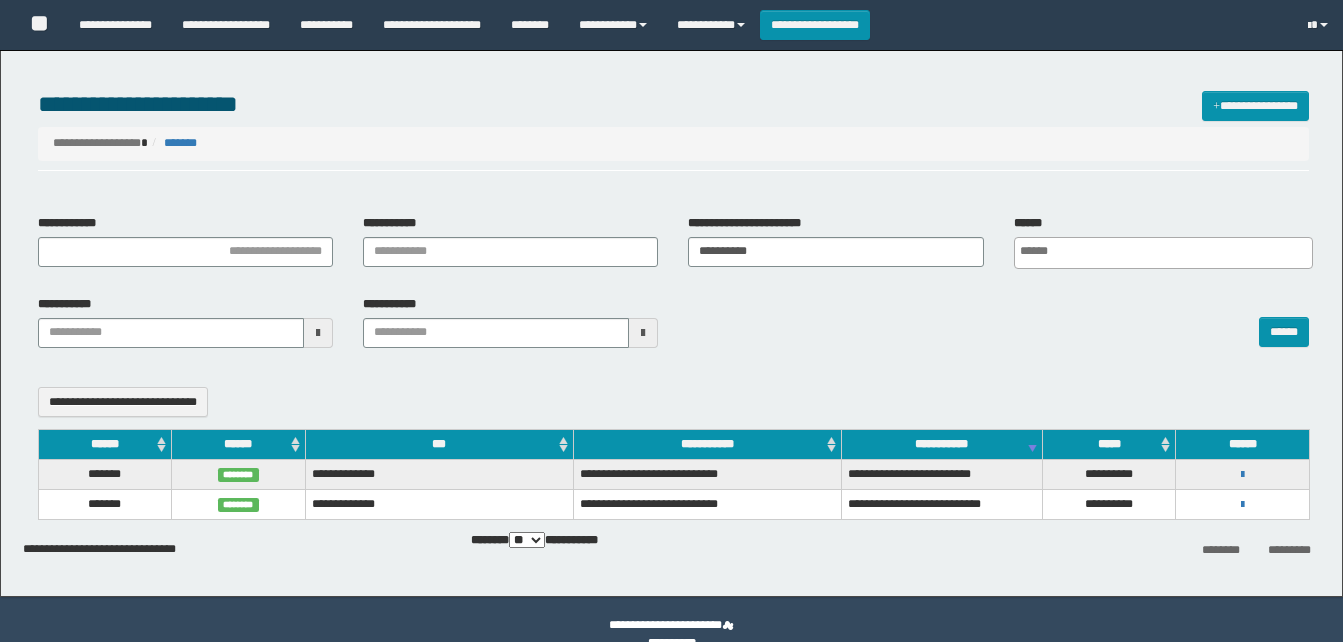 select 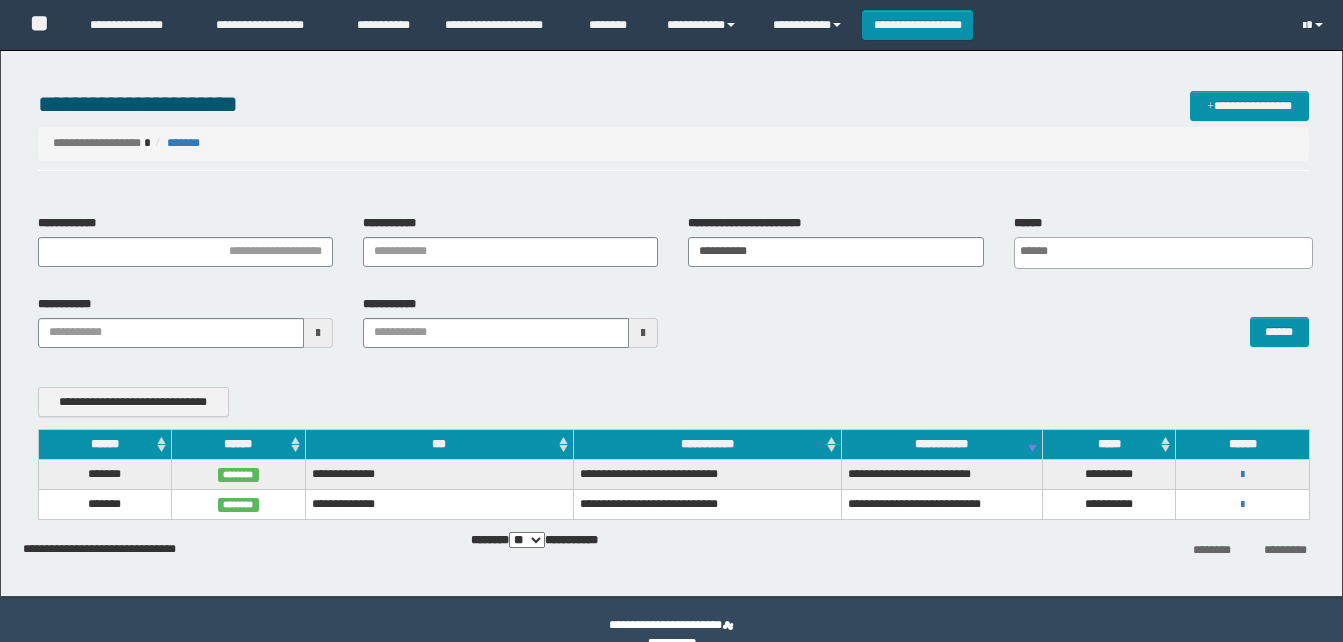scroll, scrollTop: 30, scrollLeft: 0, axis: vertical 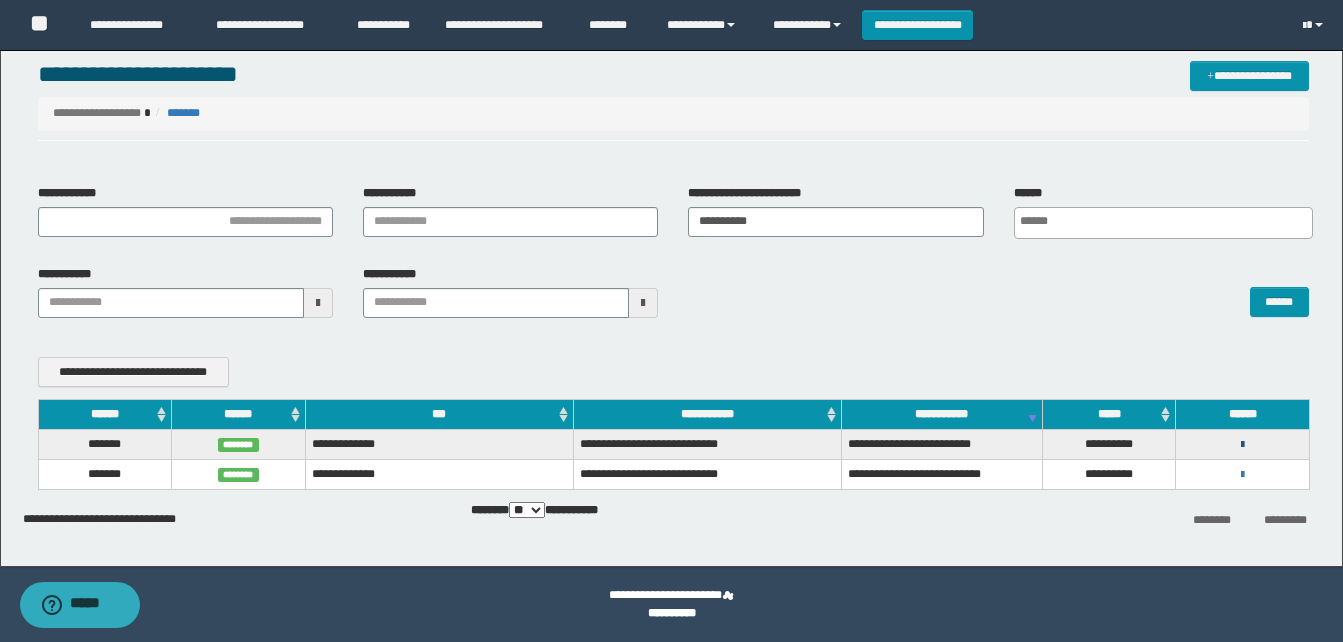 click at bounding box center [1242, 445] 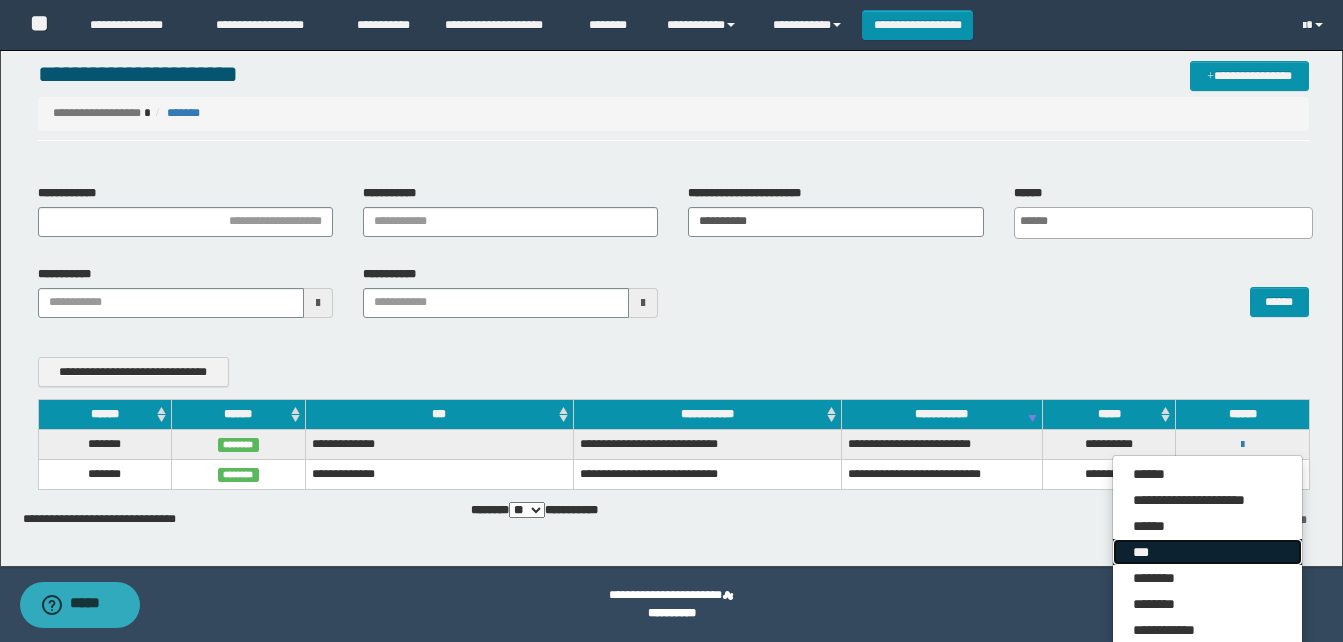 click on "***" at bounding box center [1207, 552] 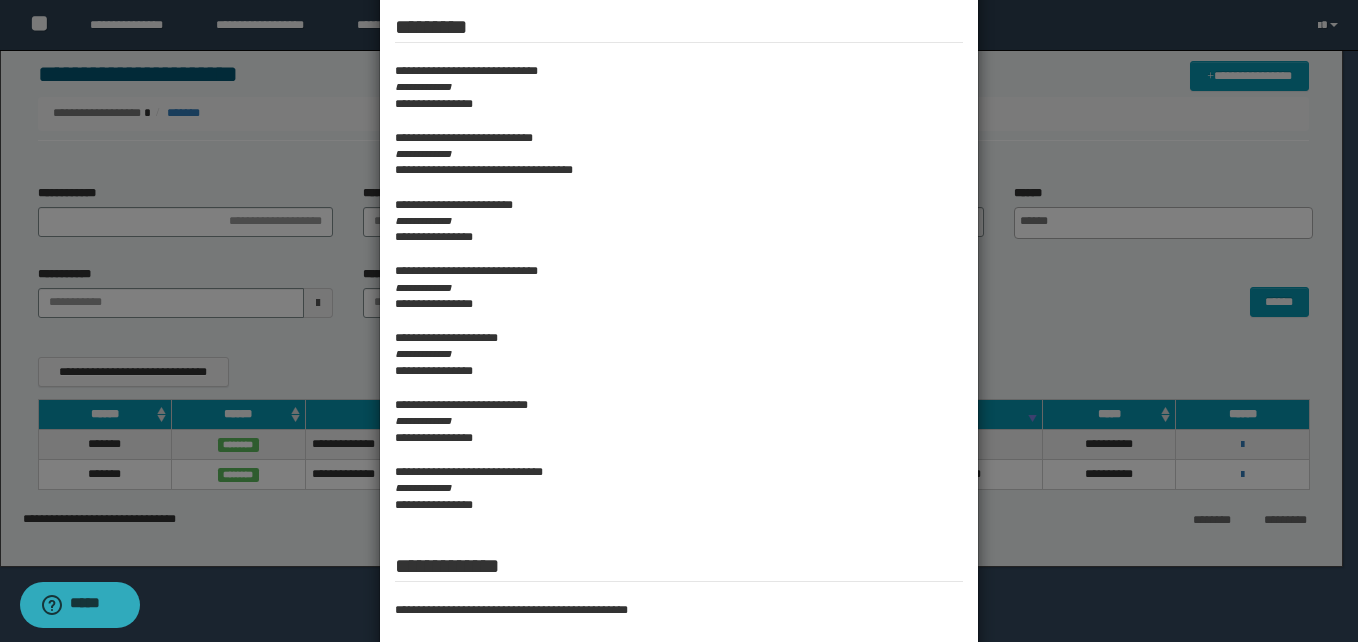 scroll, scrollTop: 600, scrollLeft: 0, axis: vertical 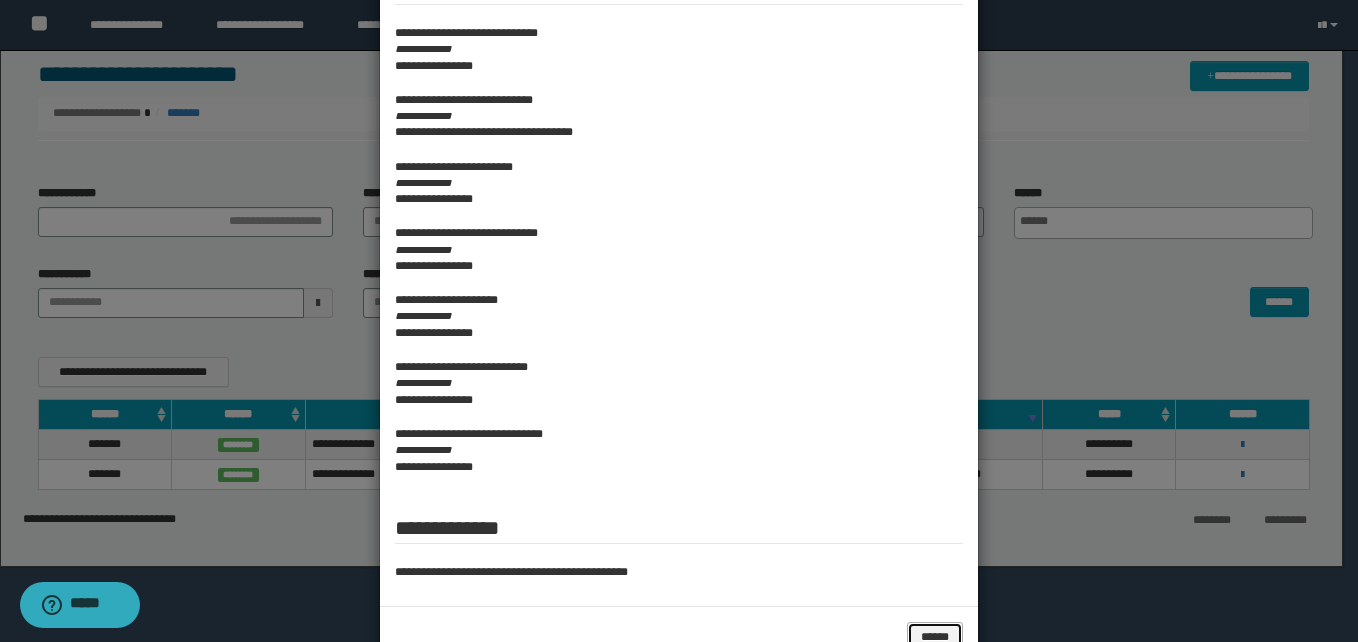 click on "******" at bounding box center (935, 637) 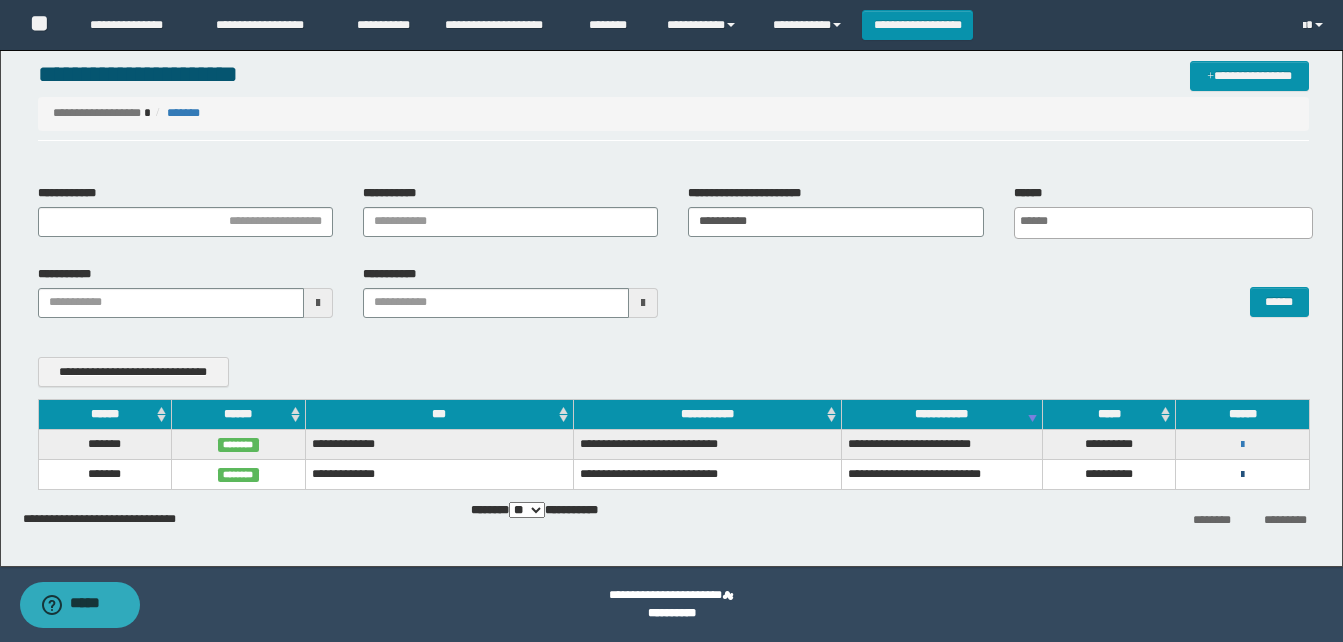 click at bounding box center (1242, 475) 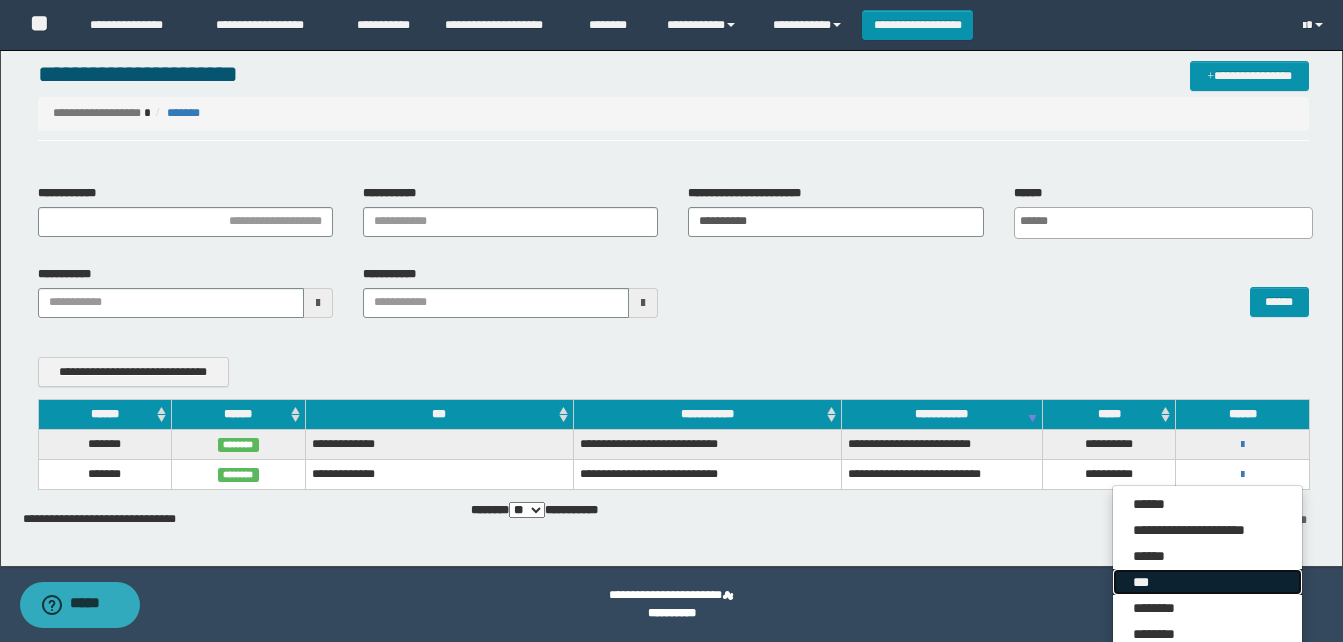 click on "***" at bounding box center [1207, 582] 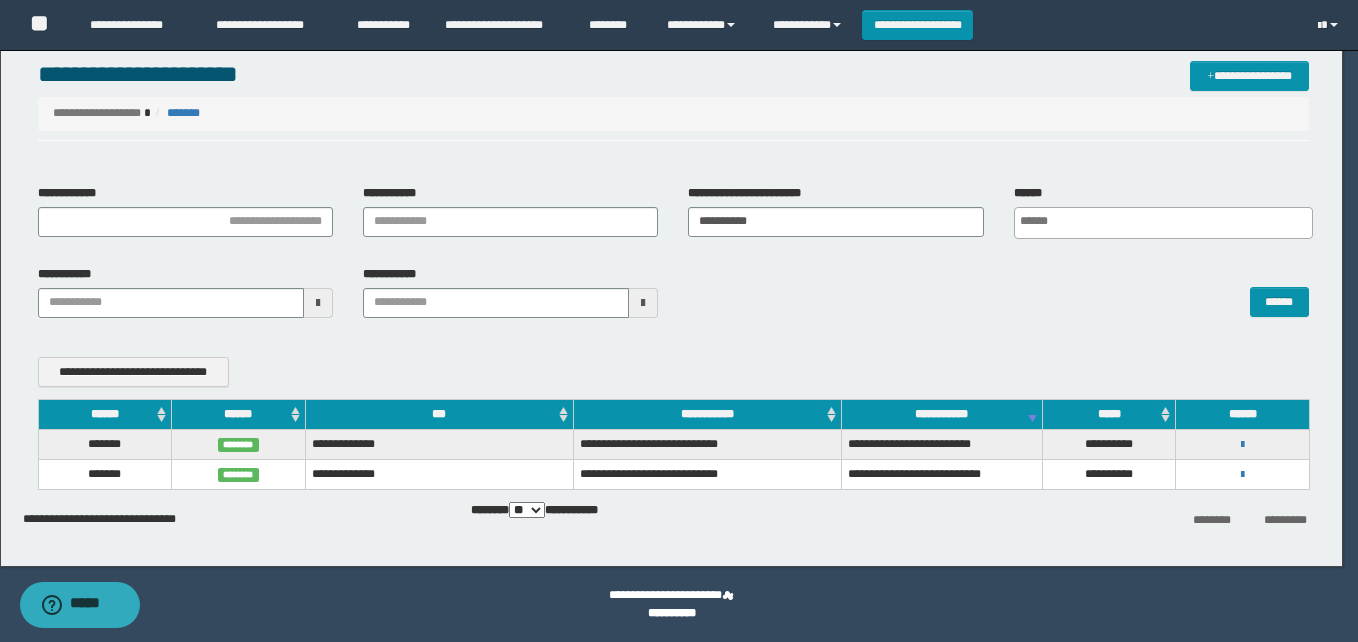 scroll, scrollTop: 0, scrollLeft: 0, axis: both 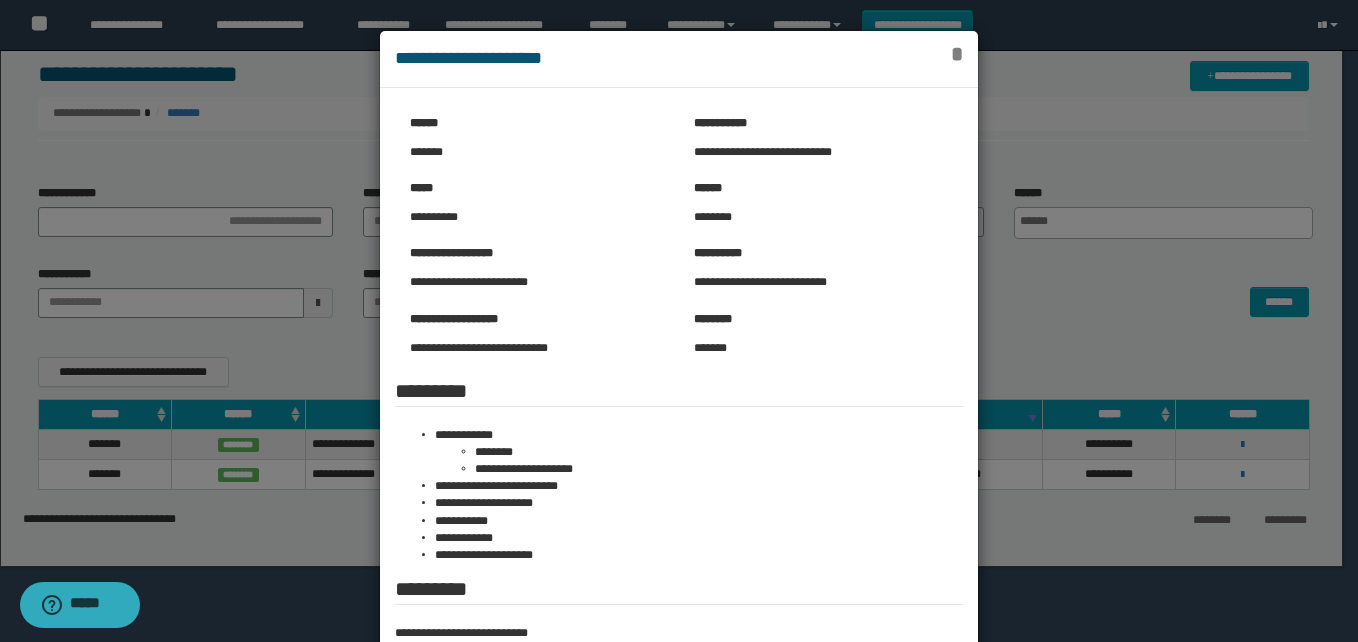 click on "*" at bounding box center (957, 54) 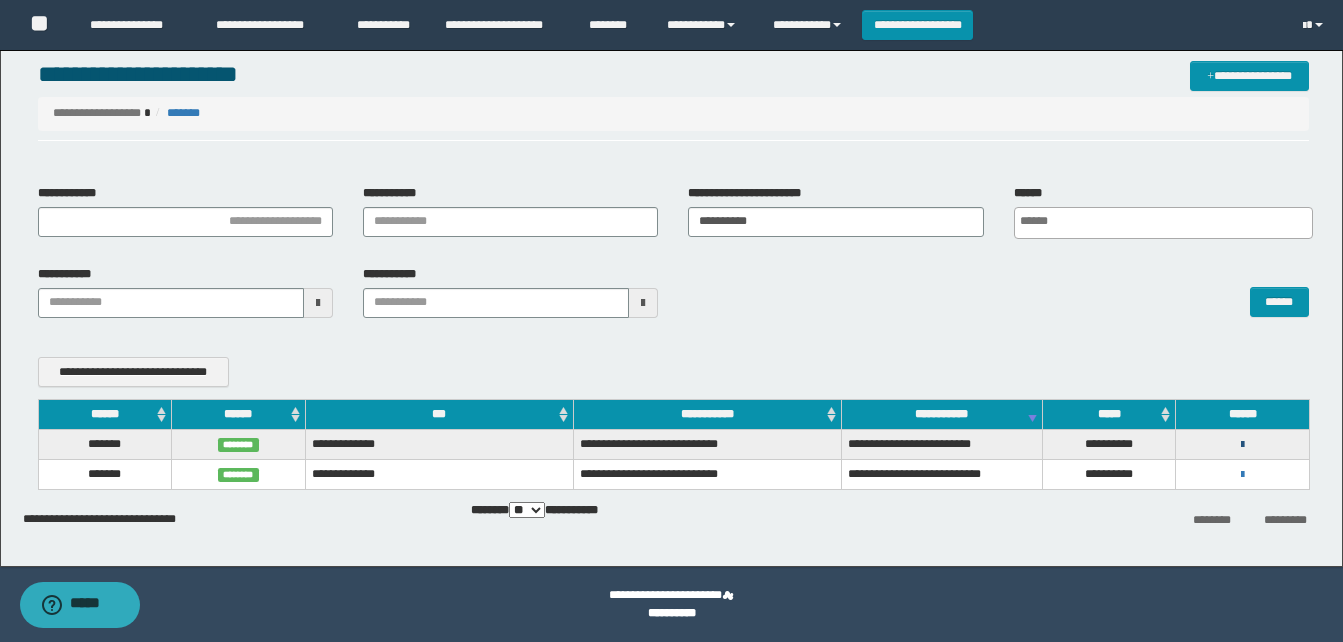 click at bounding box center [1242, 445] 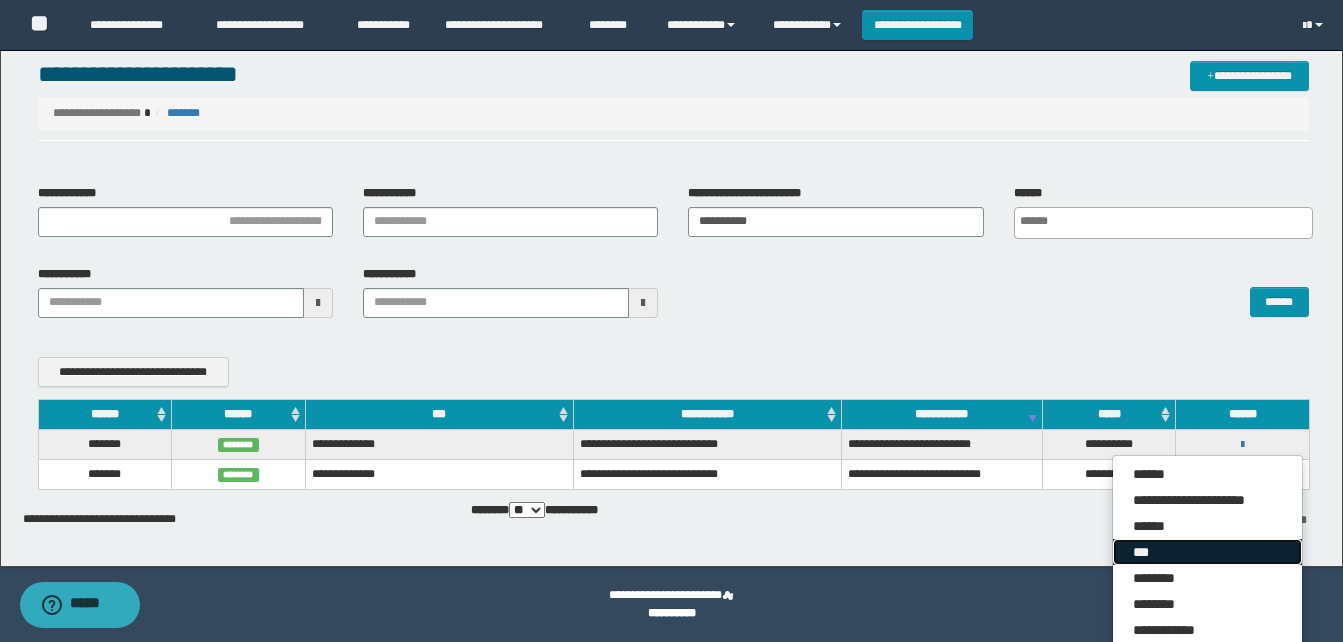 click on "***" at bounding box center [1207, 552] 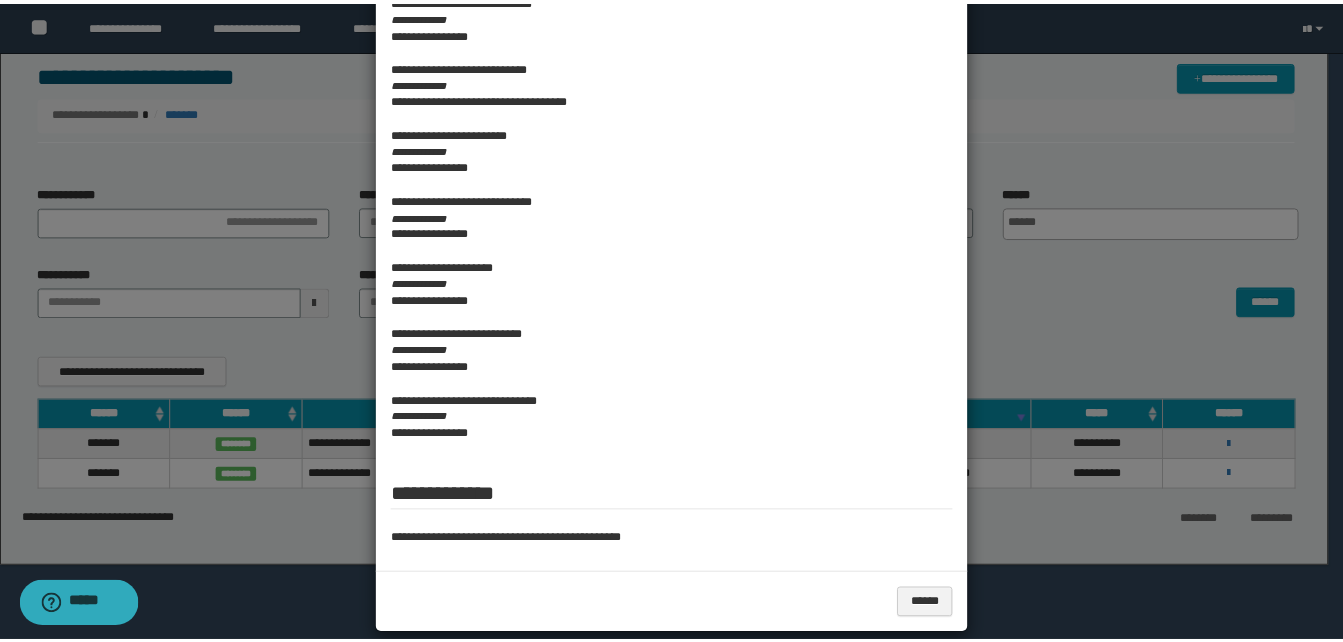 scroll, scrollTop: 656, scrollLeft: 0, axis: vertical 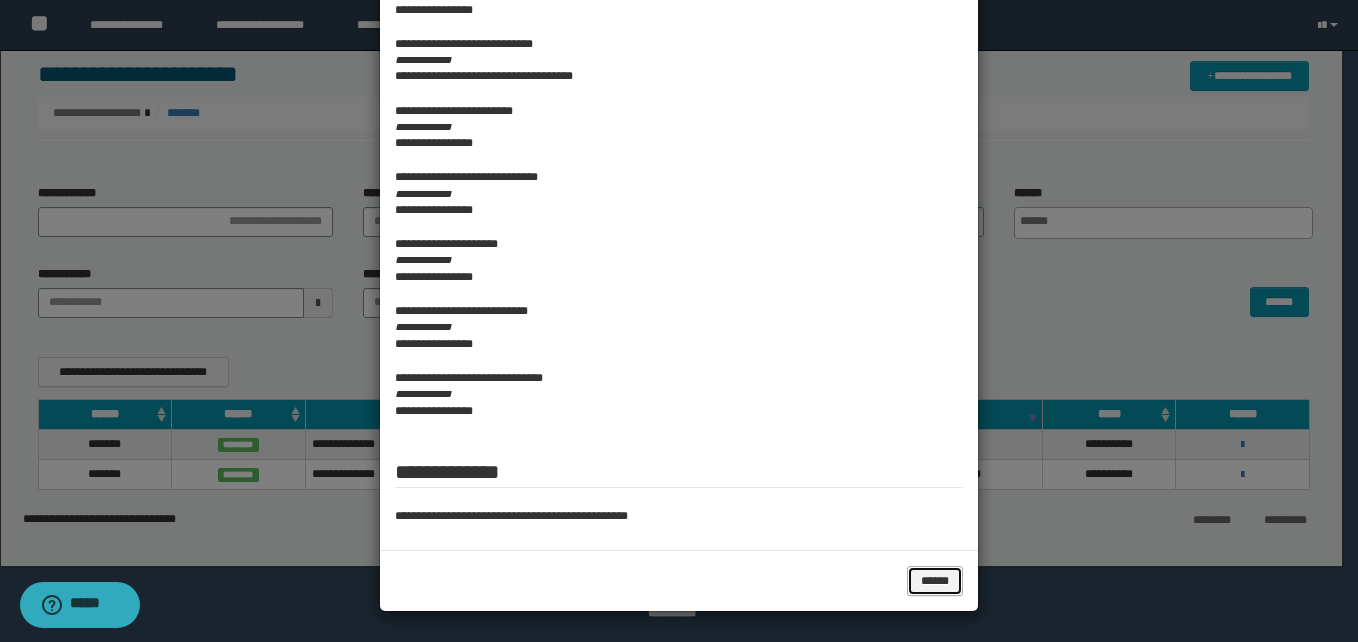 click on "******" at bounding box center [935, 581] 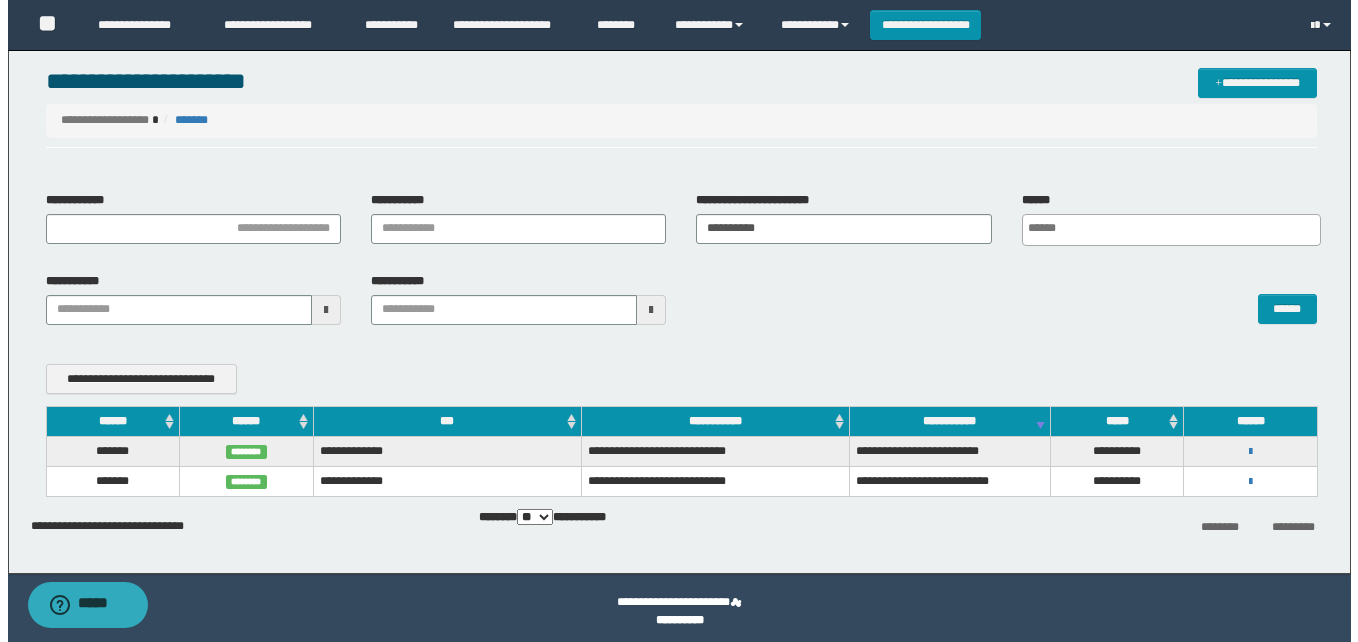 scroll, scrollTop: 30, scrollLeft: 0, axis: vertical 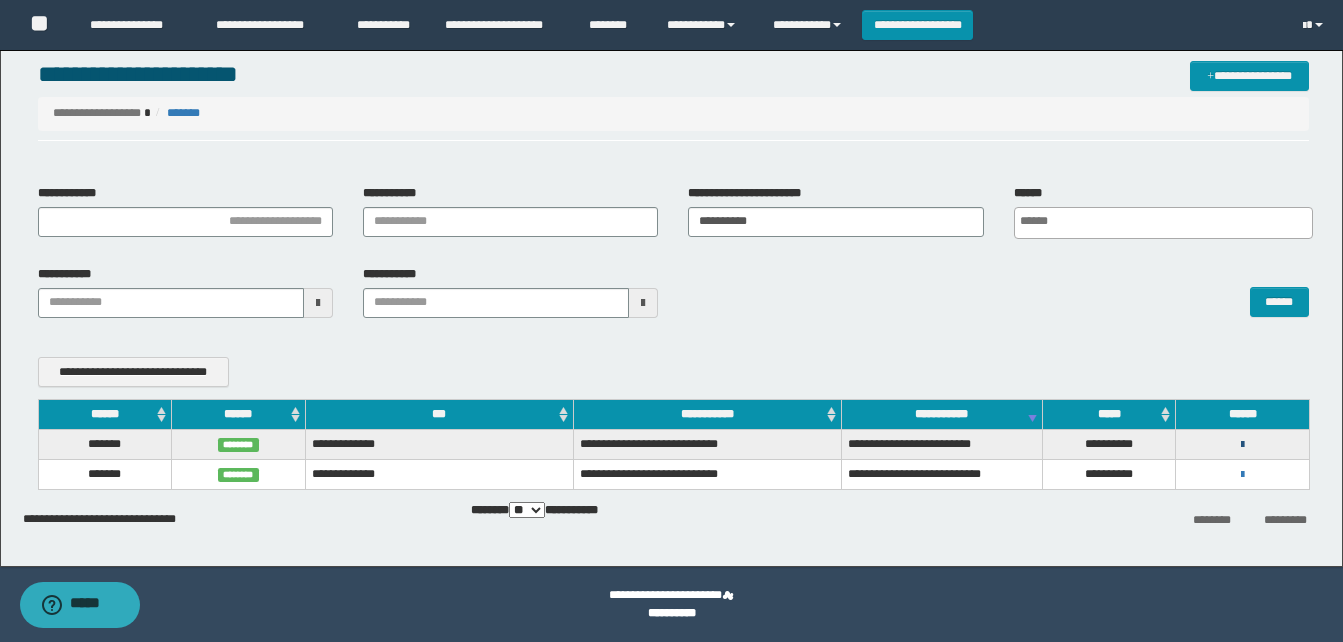 click at bounding box center (1242, 445) 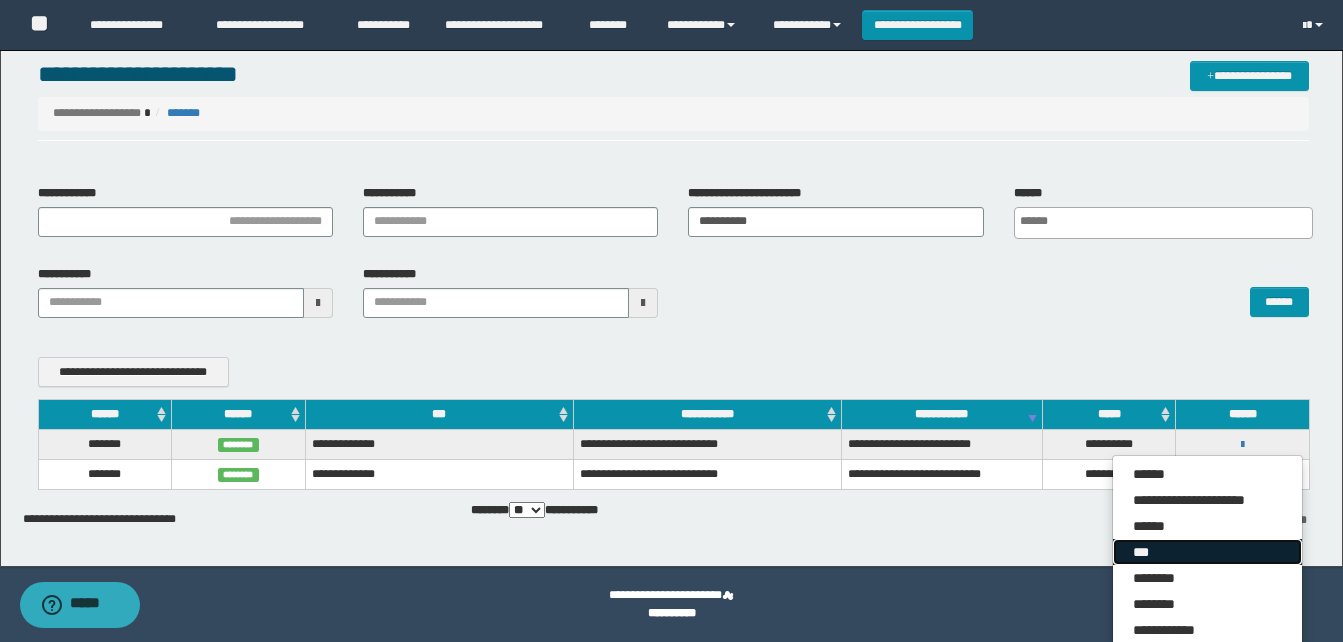 click on "***" at bounding box center [1207, 552] 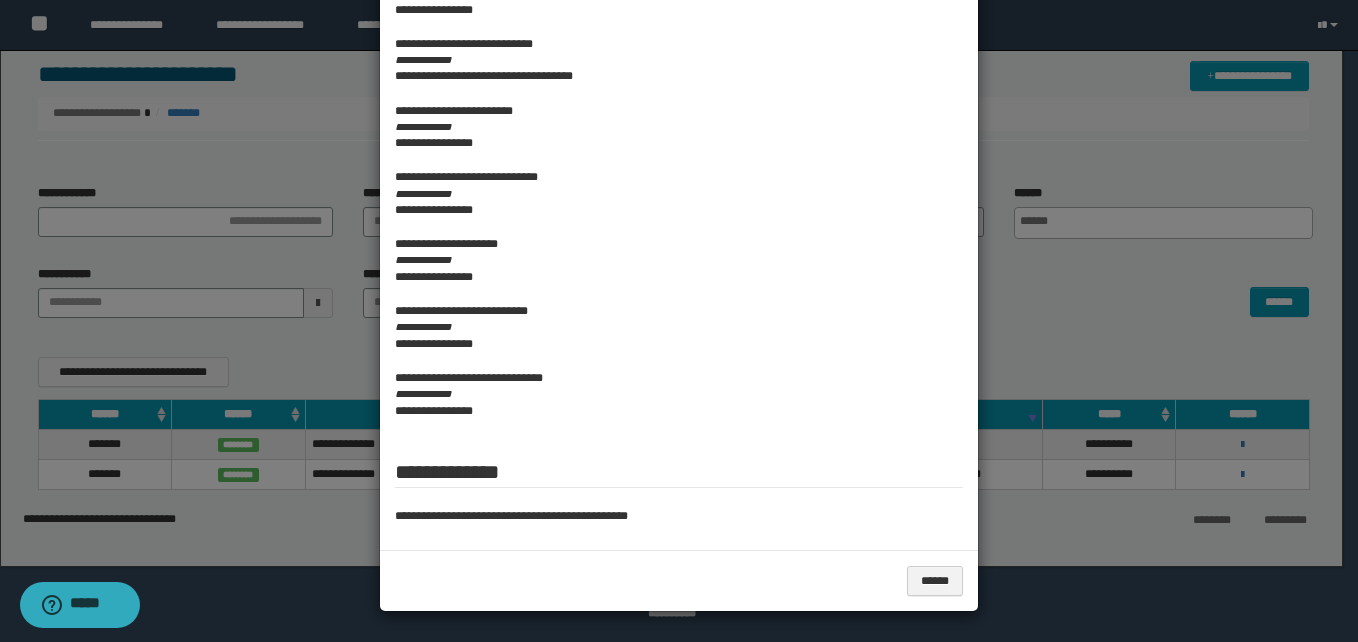scroll, scrollTop: 0, scrollLeft: 0, axis: both 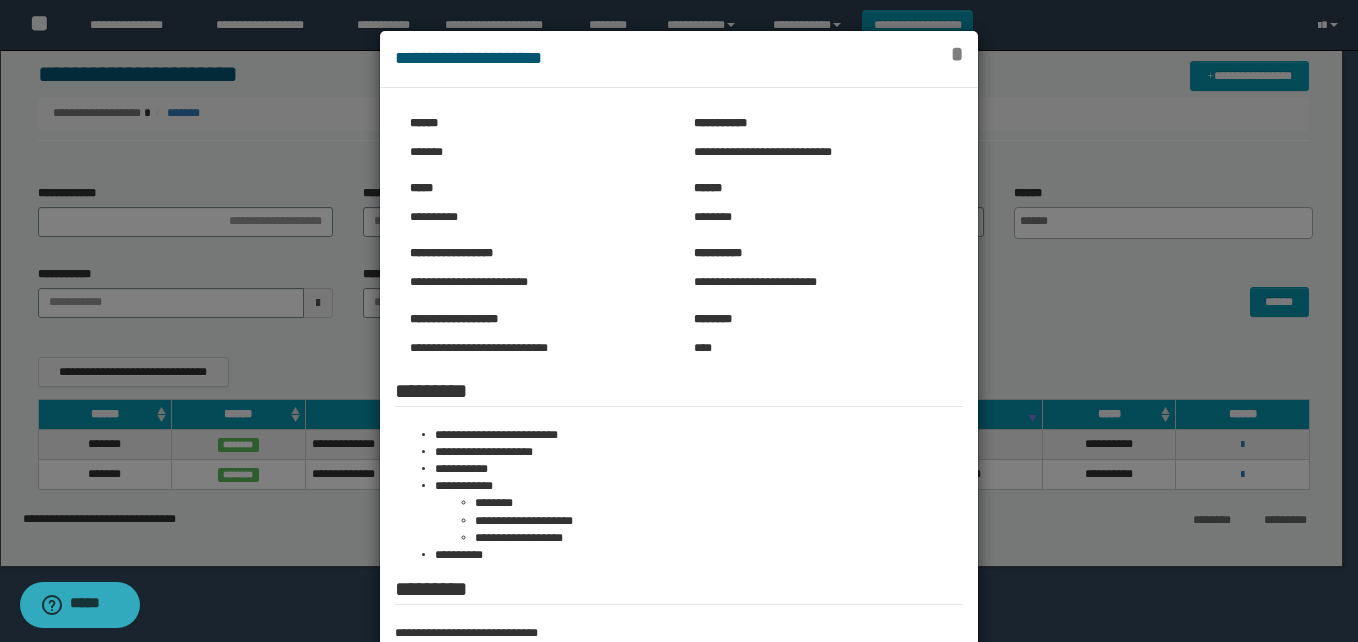 click on "*" at bounding box center (957, 54) 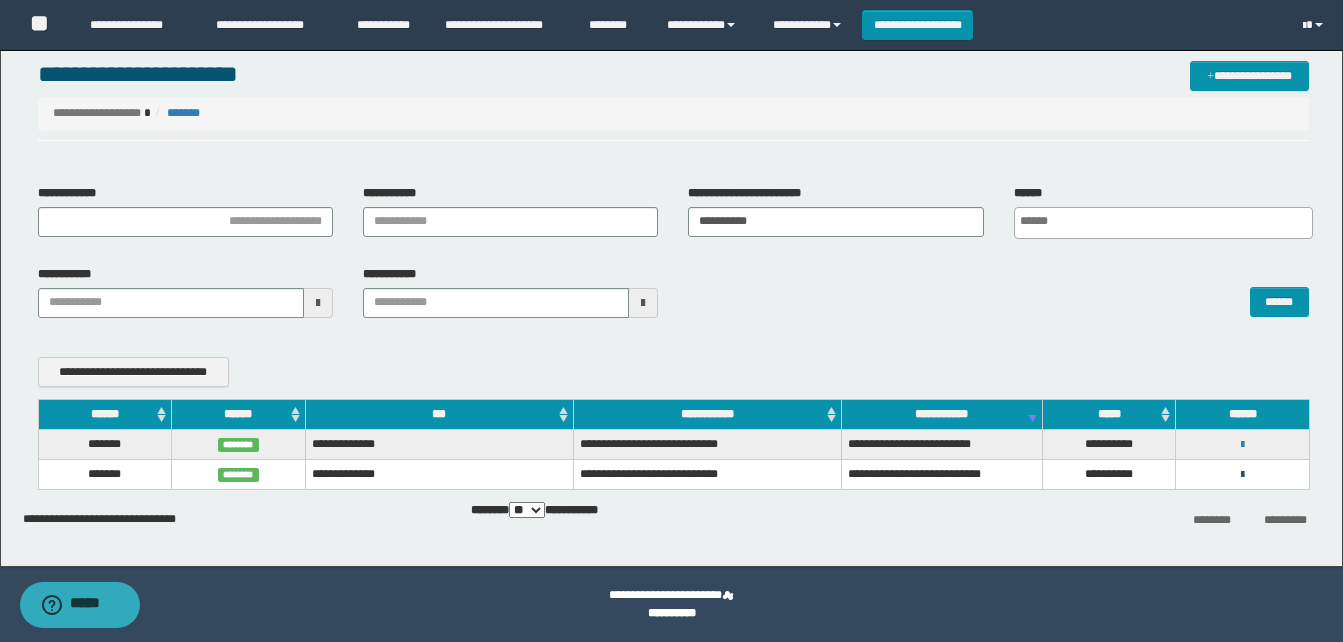 click at bounding box center (1242, 475) 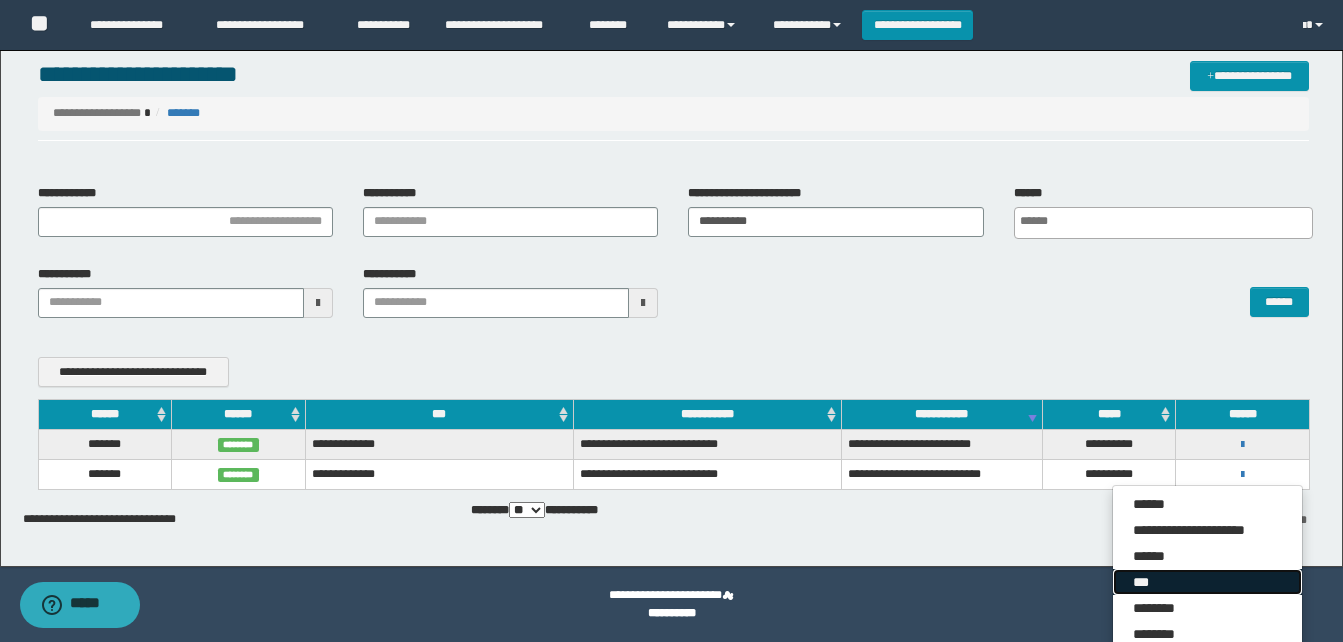 click on "***" at bounding box center (1207, 582) 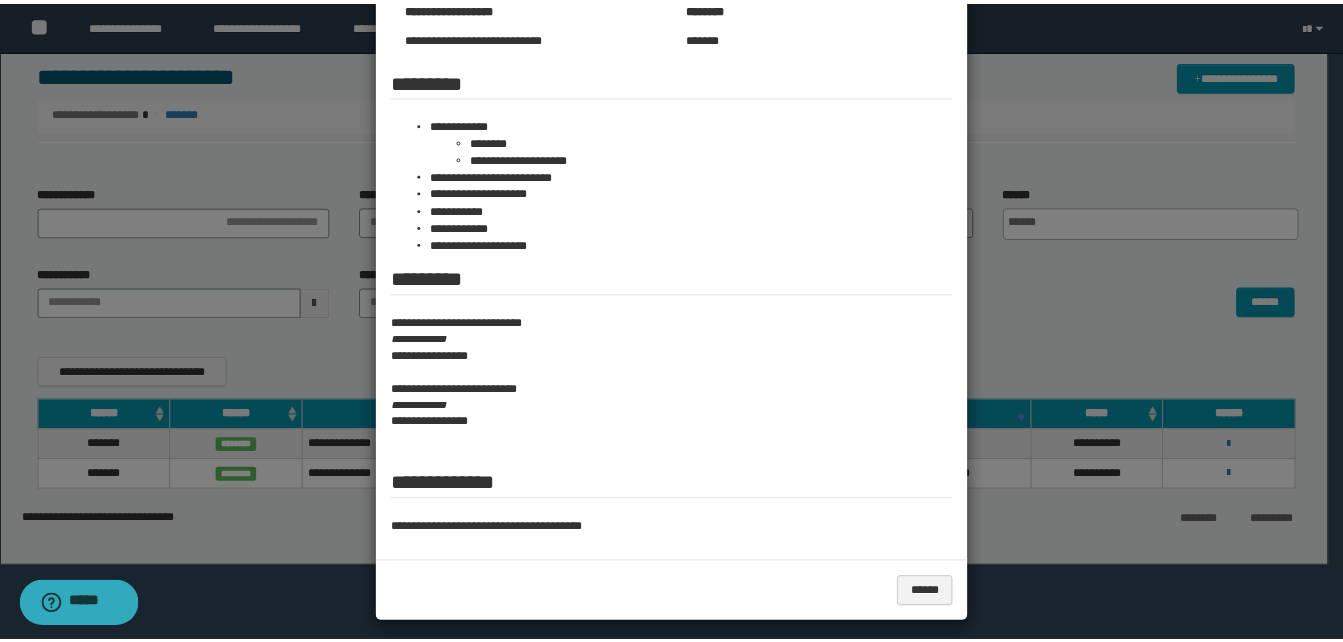 scroll, scrollTop: 322, scrollLeft: 0, axis: vertical 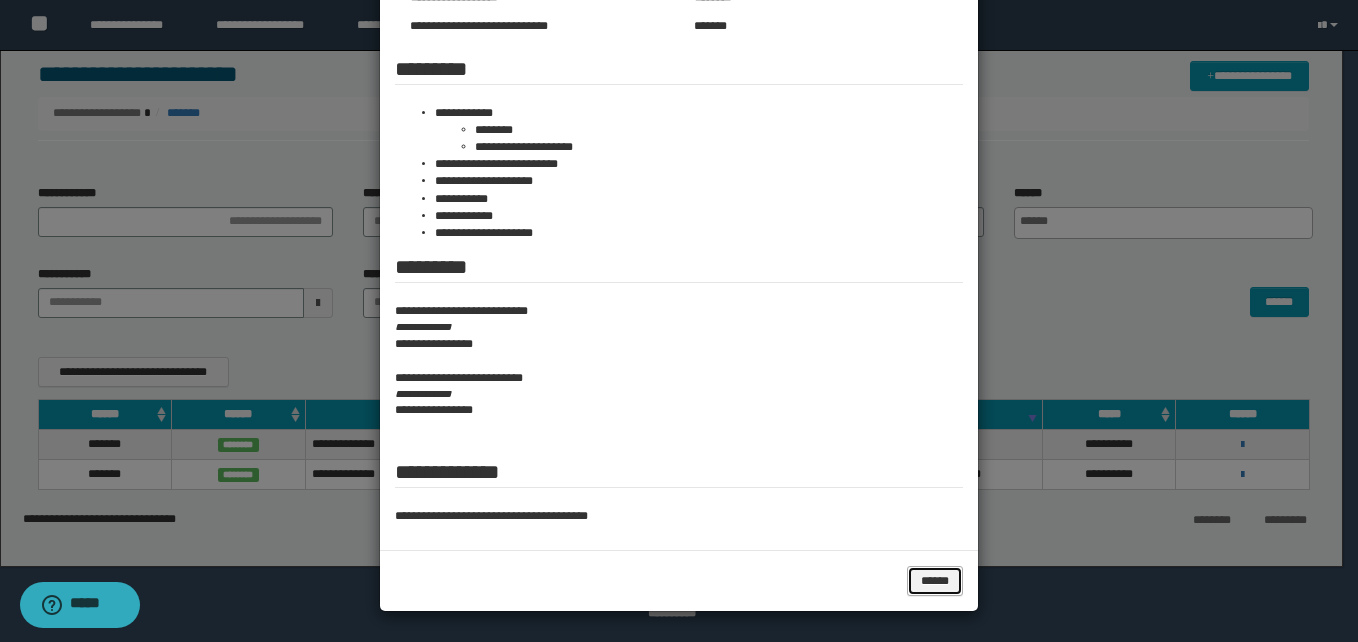 click on "******" at bounding box center (935, 581) 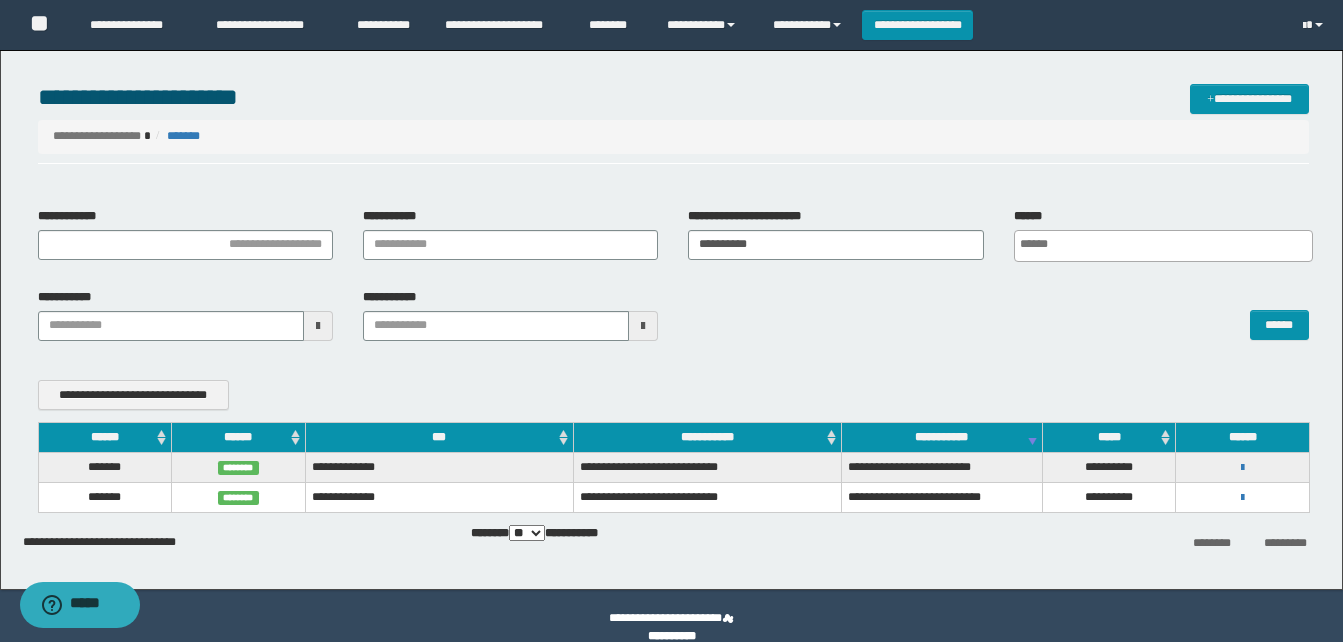 scroll, scrollTop: 0, scrollLeft: 0, axis: both 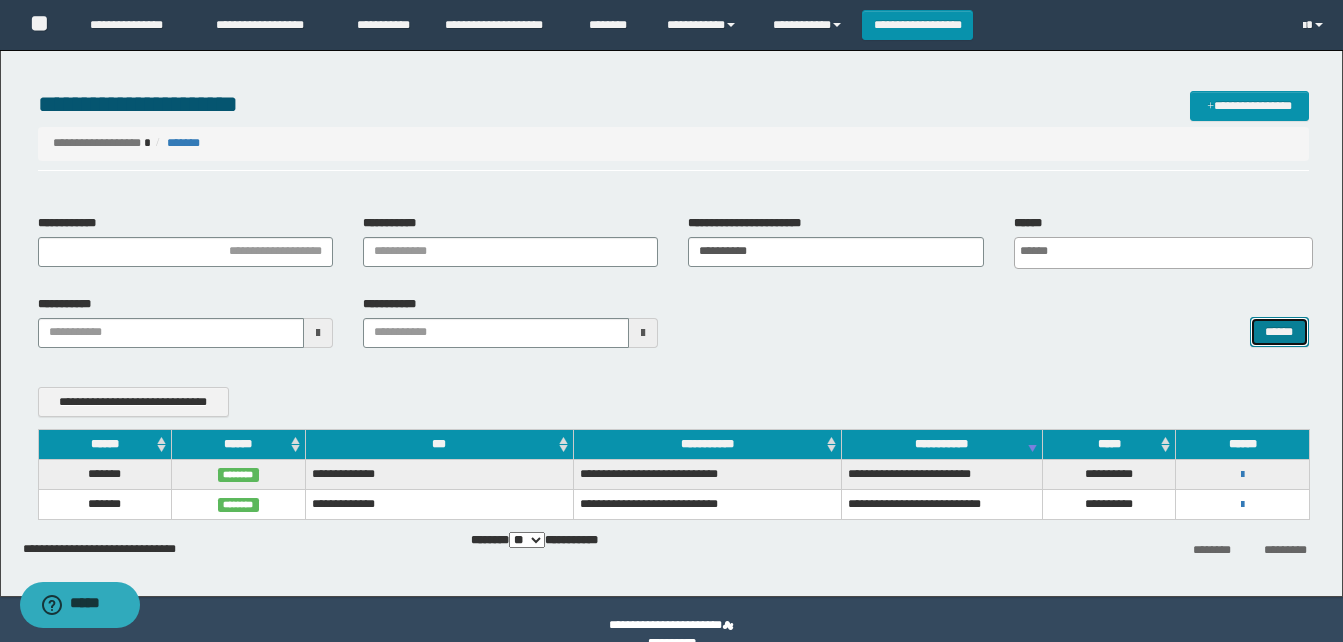 click on "******" at bounding box center (1279, 332) 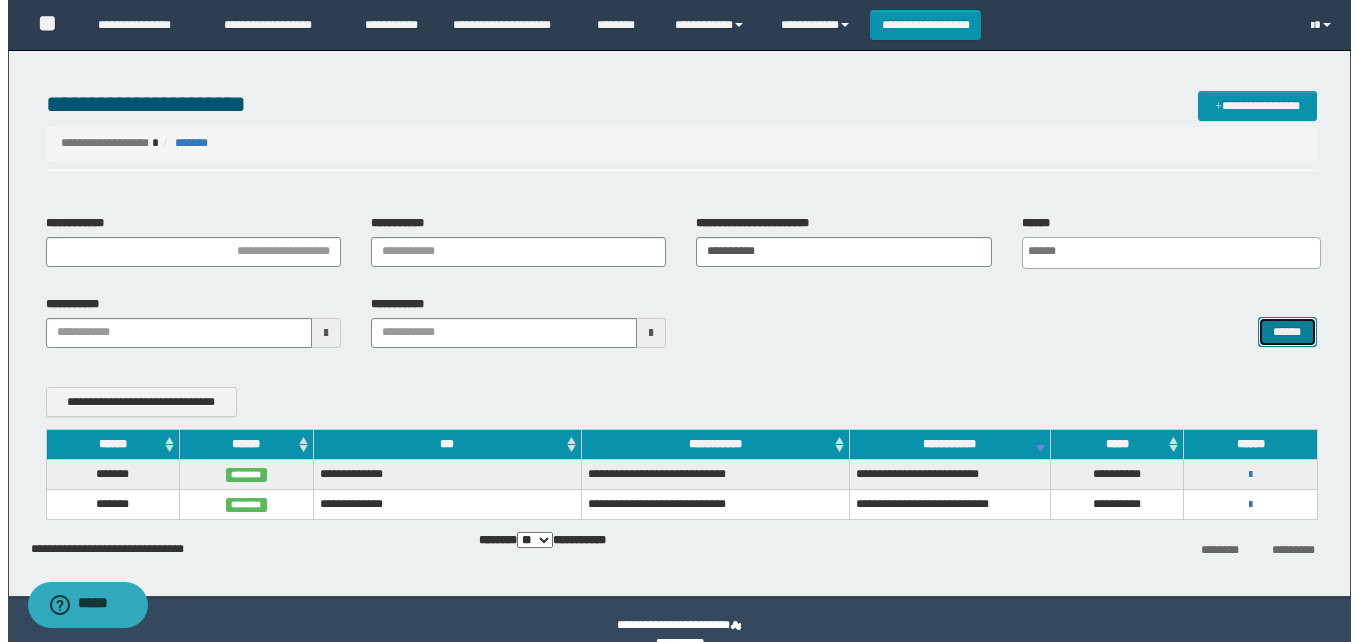 scroll, scrollTop: 30, scrollLeft: 0, axis: vertical 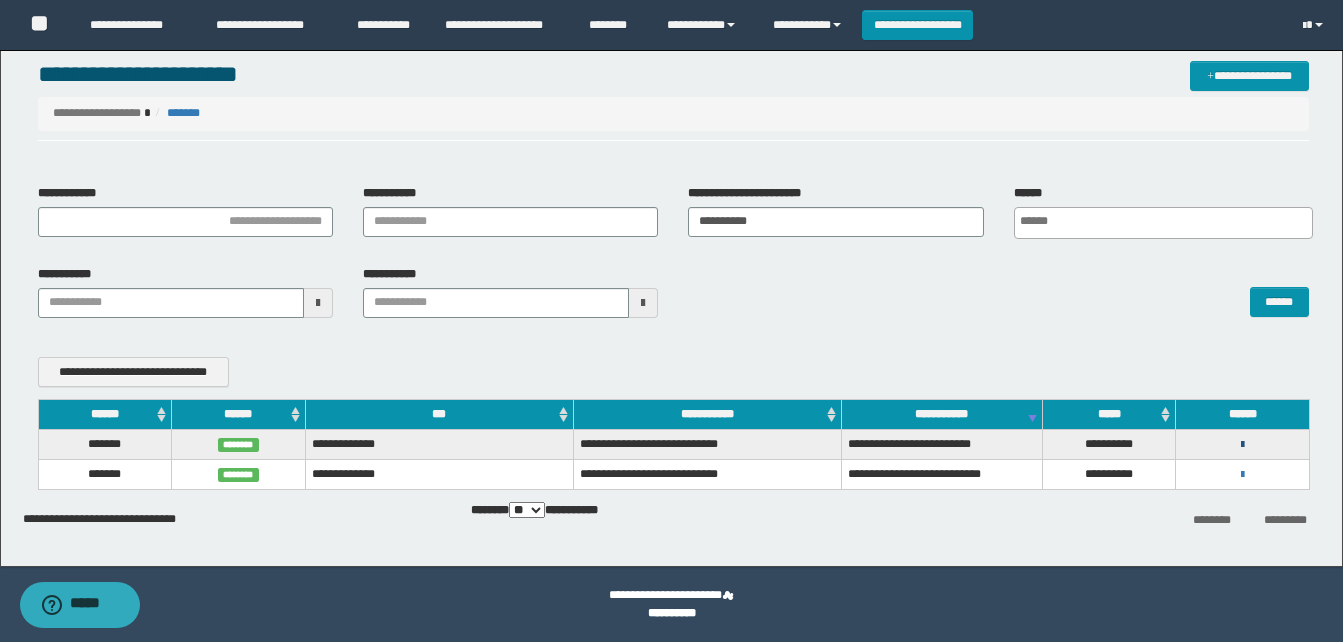 click at bounding box center [1242, 445] 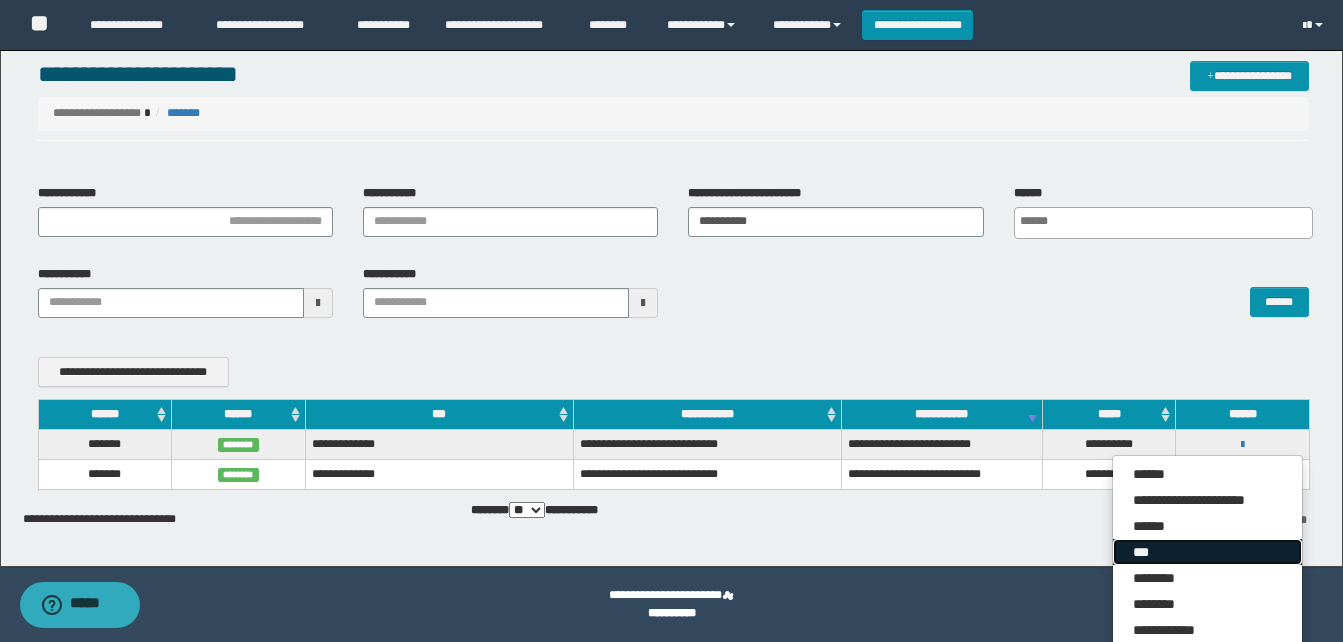 click on "***" at bounding box center [1207, 552] 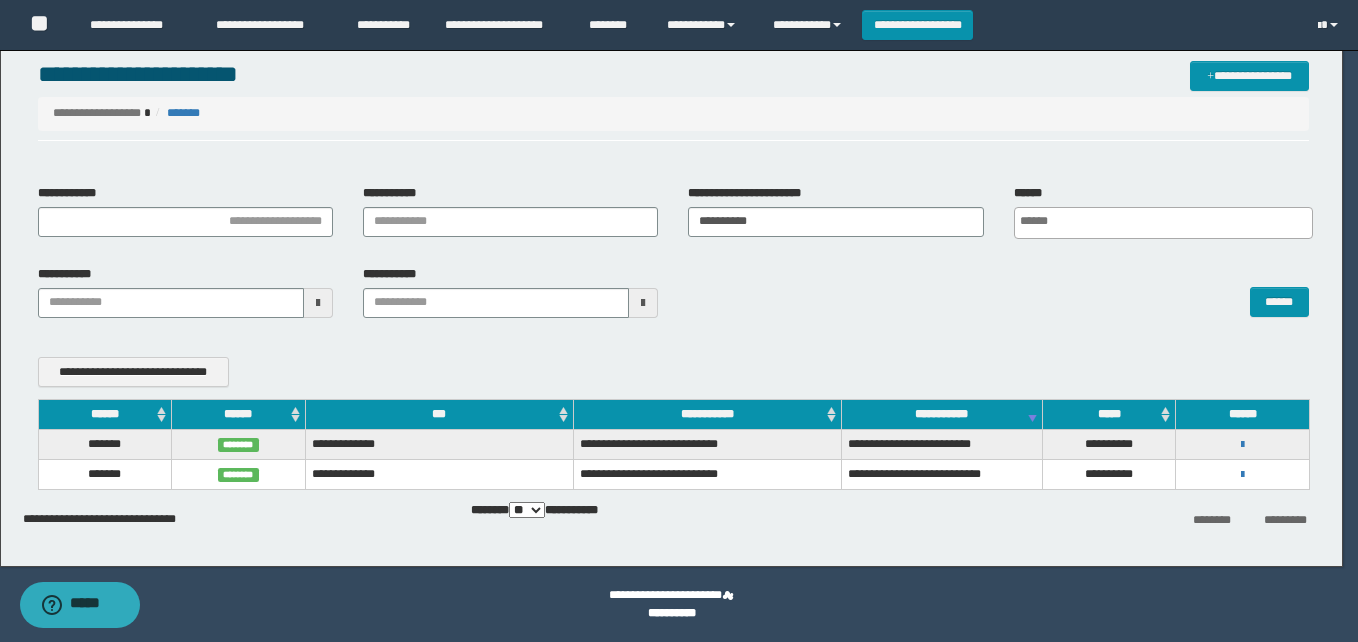 scroll, scrollTop: 0, scrollLeft: 0, axis: both 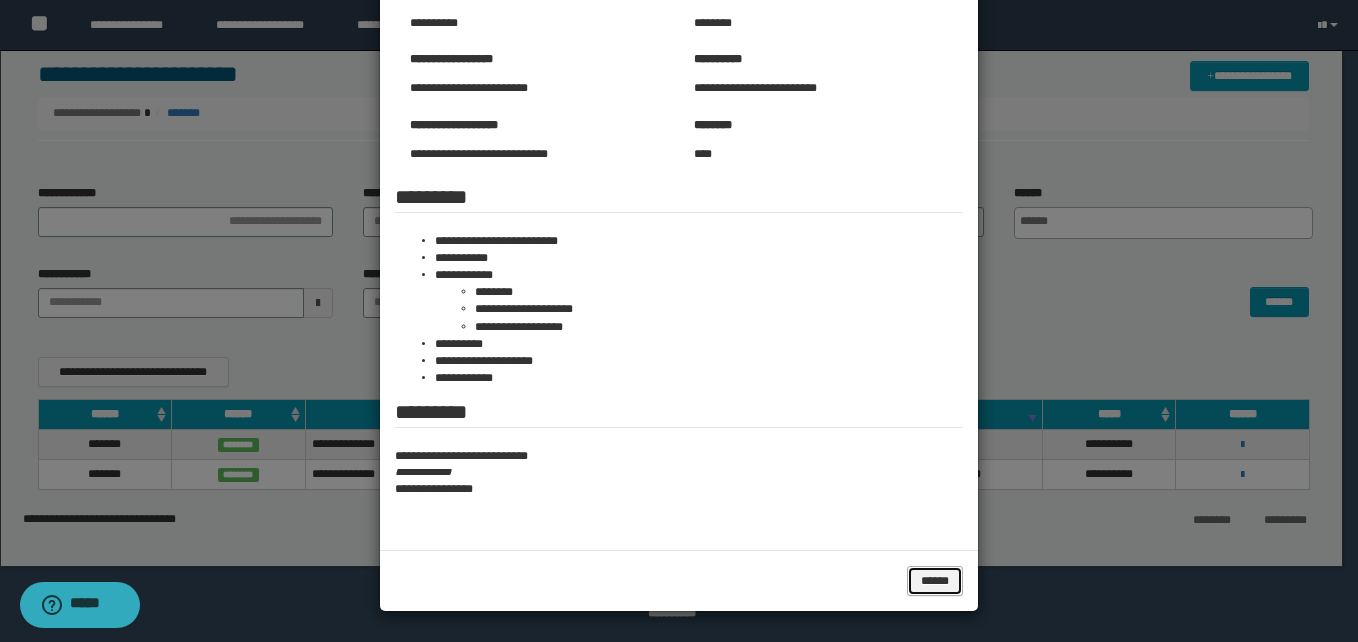 click on "******" at bounding box center [935, 581] 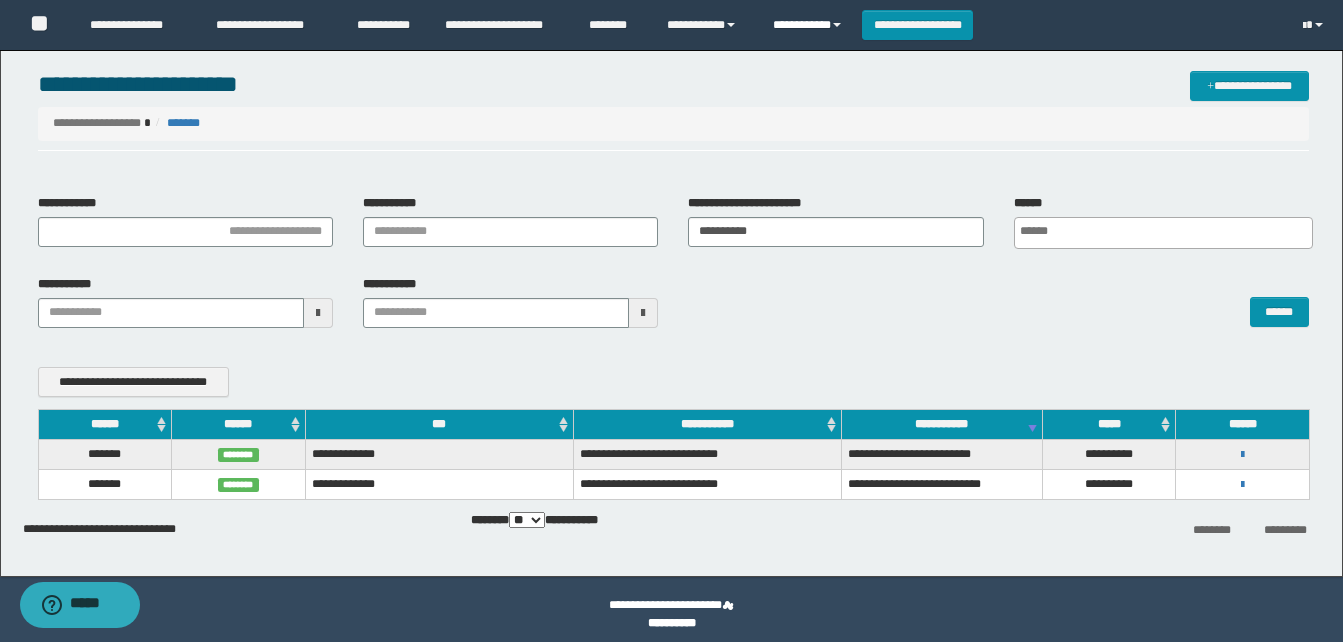 scroll, scrollTop: 30, scrollLeft: 0, axis: vertical 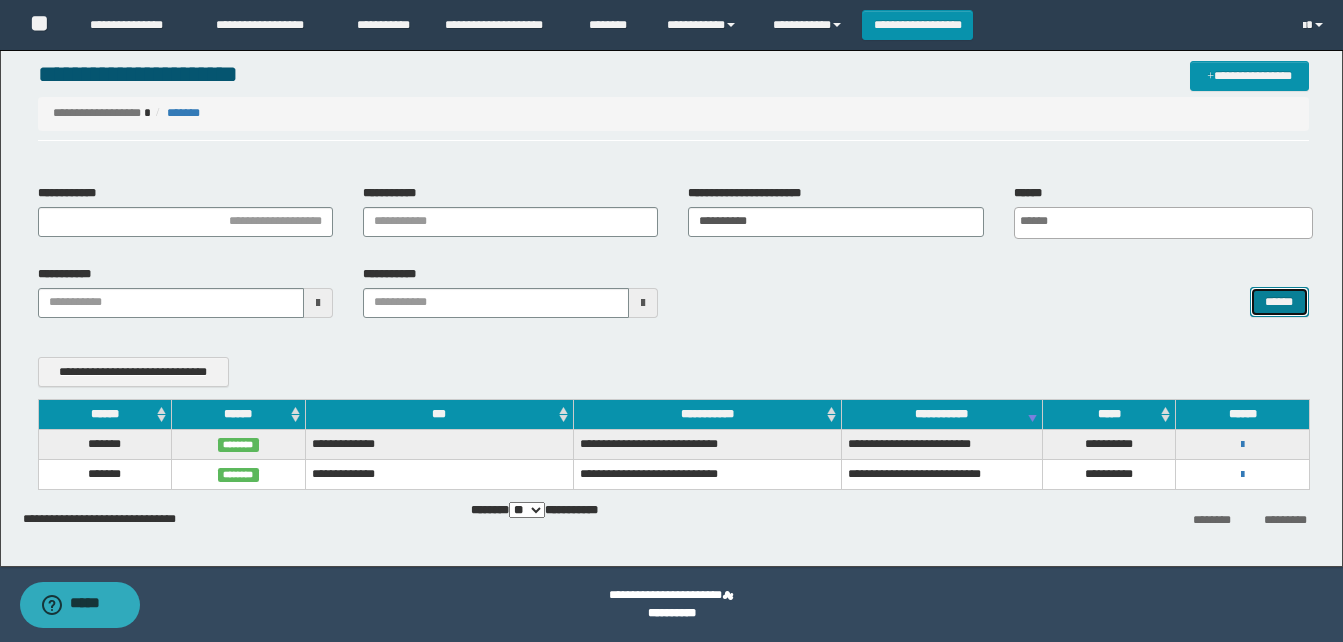 click on "******" at bounding box center (1279, 302) 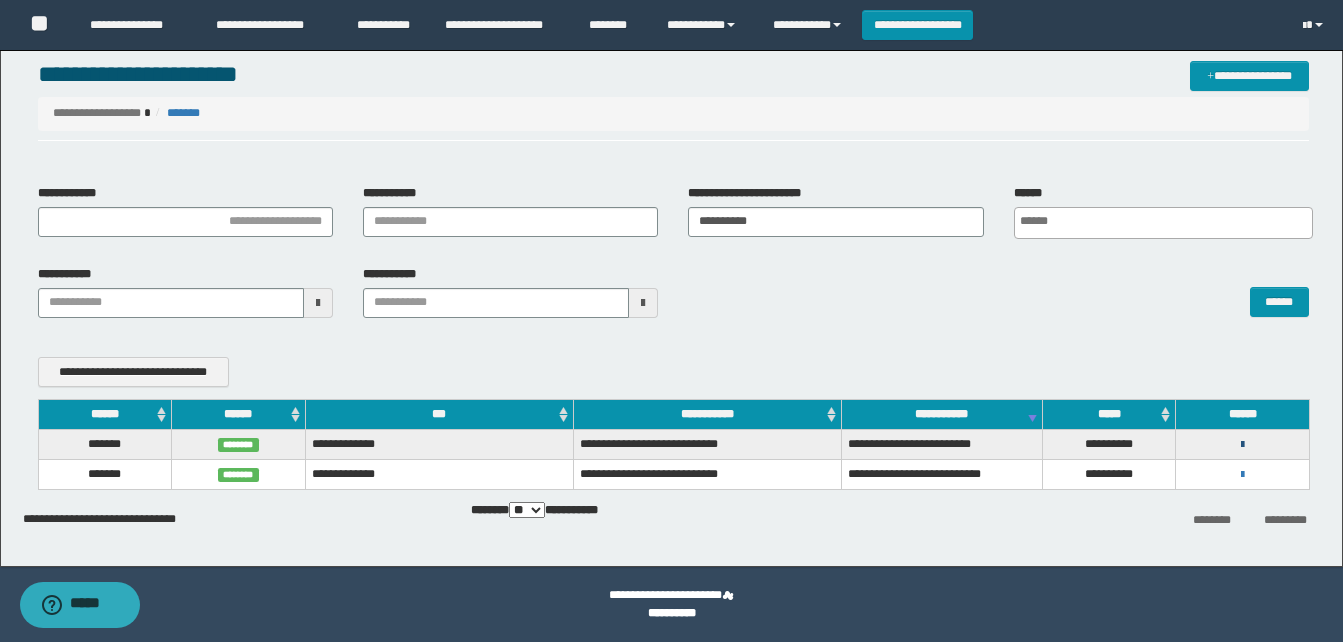 click at bounding box center (1242, 445) 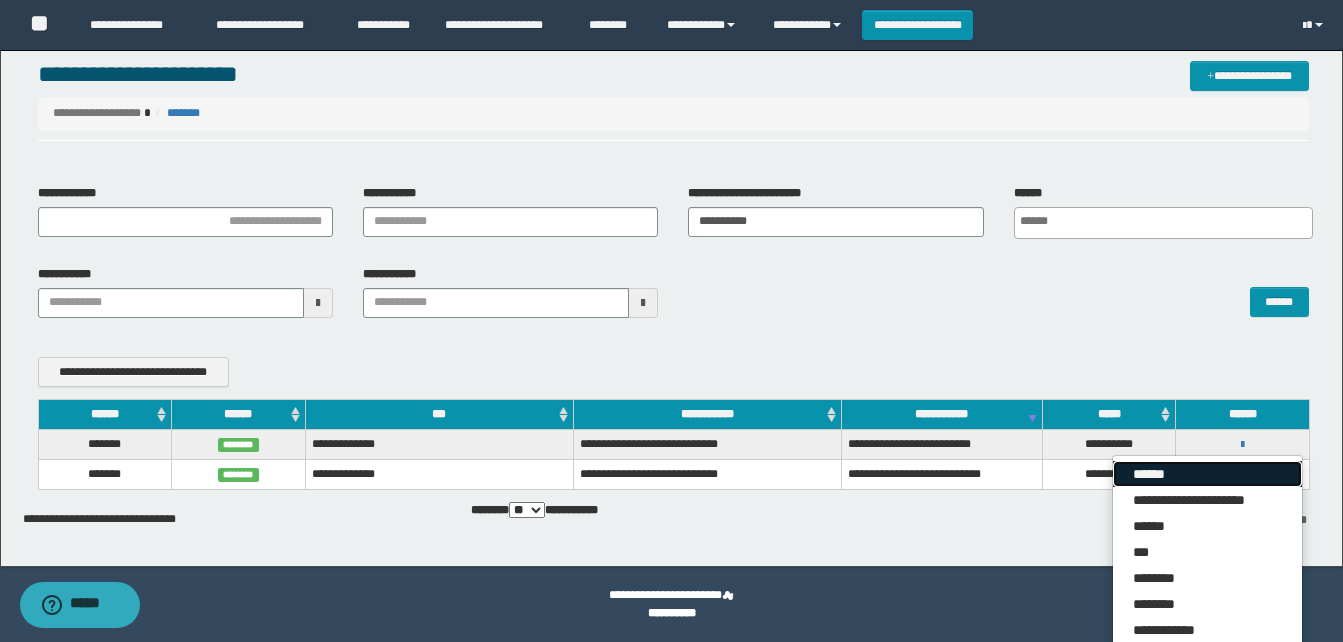 click on "******" at bounding box center [1207, 474] 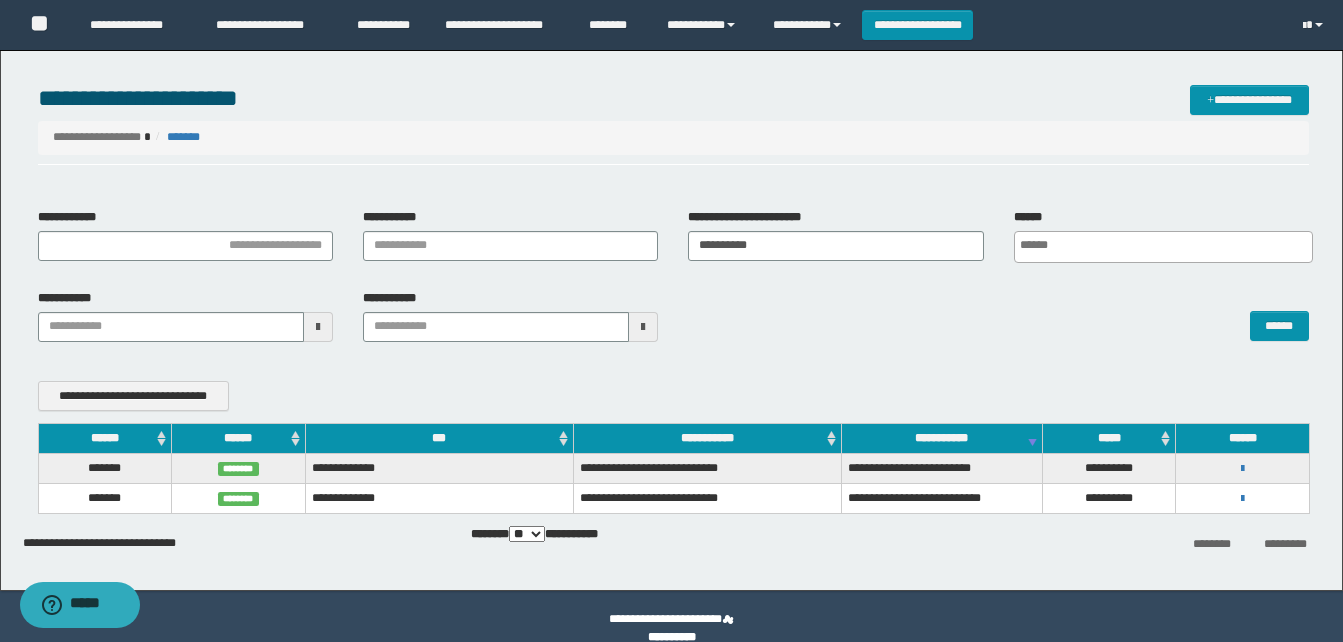 scroll, scrollTop: 0, scrollLeft: 0, axis: both 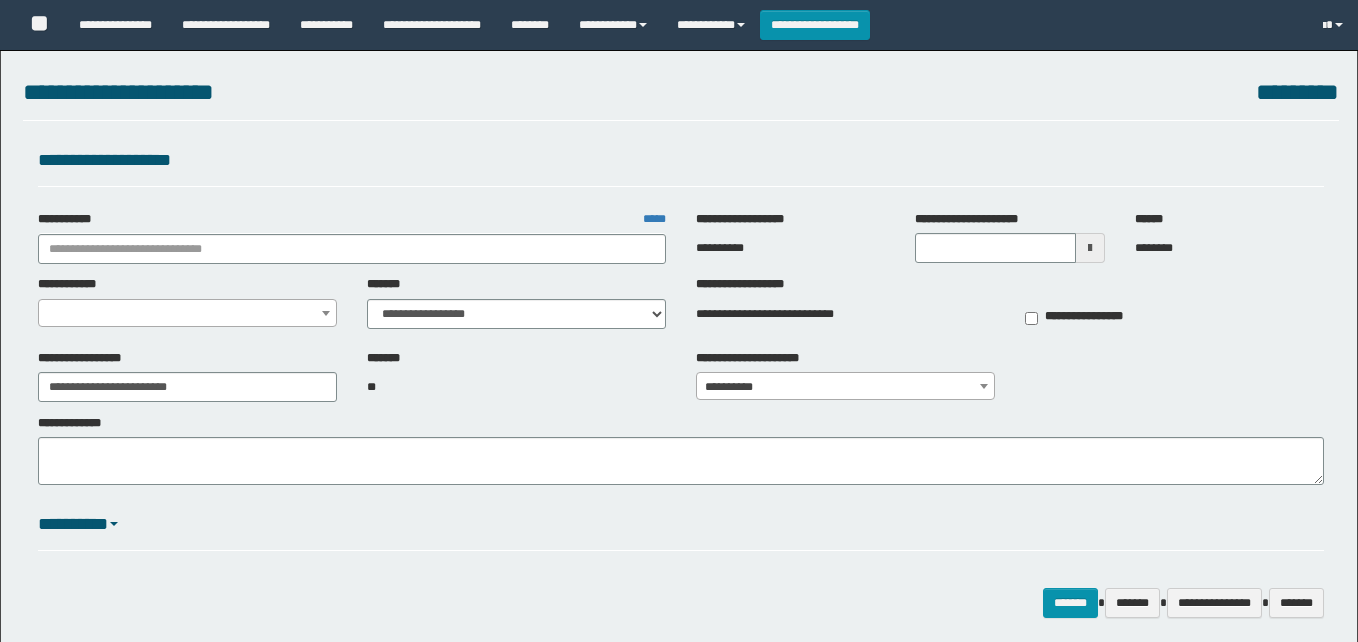 select on "**" 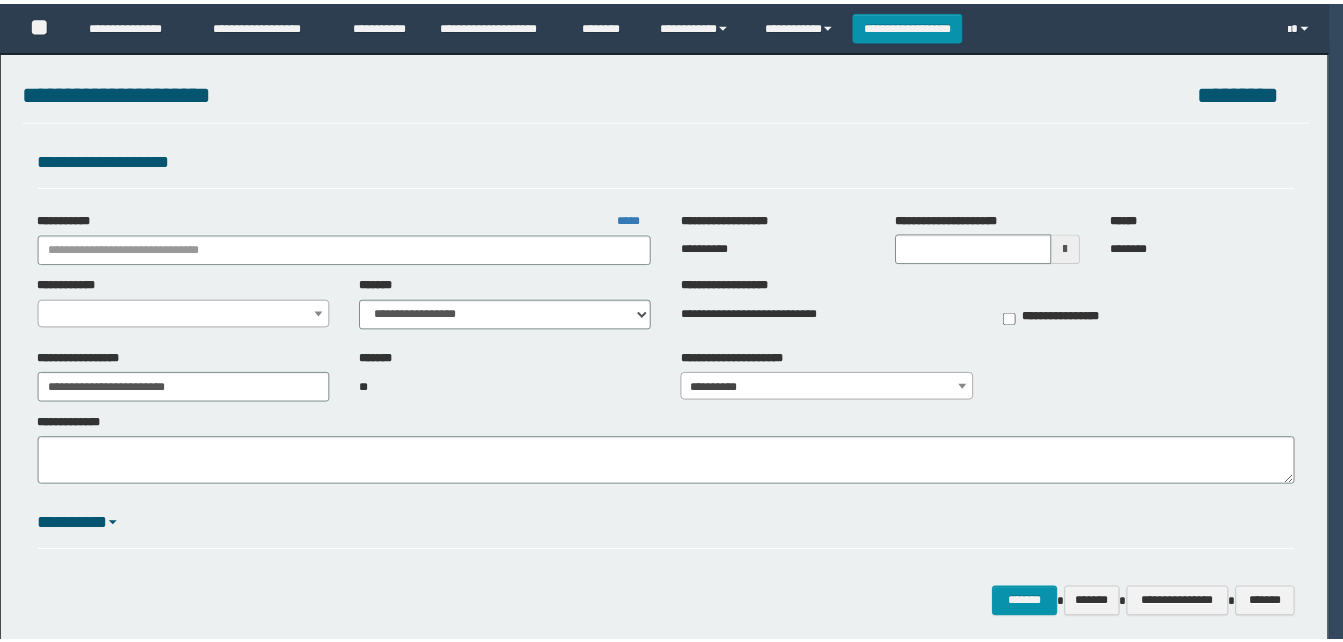 scroll, scrollTop: 0, scrollLeft: 0, axis: both 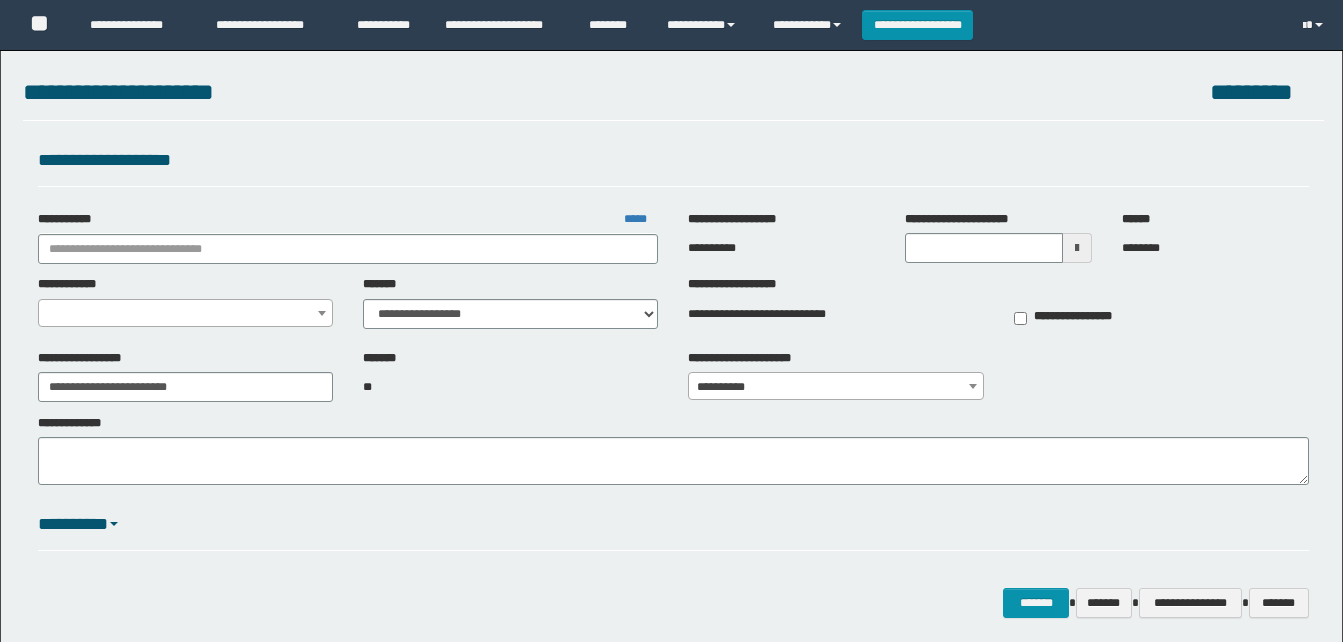 type on "**********" 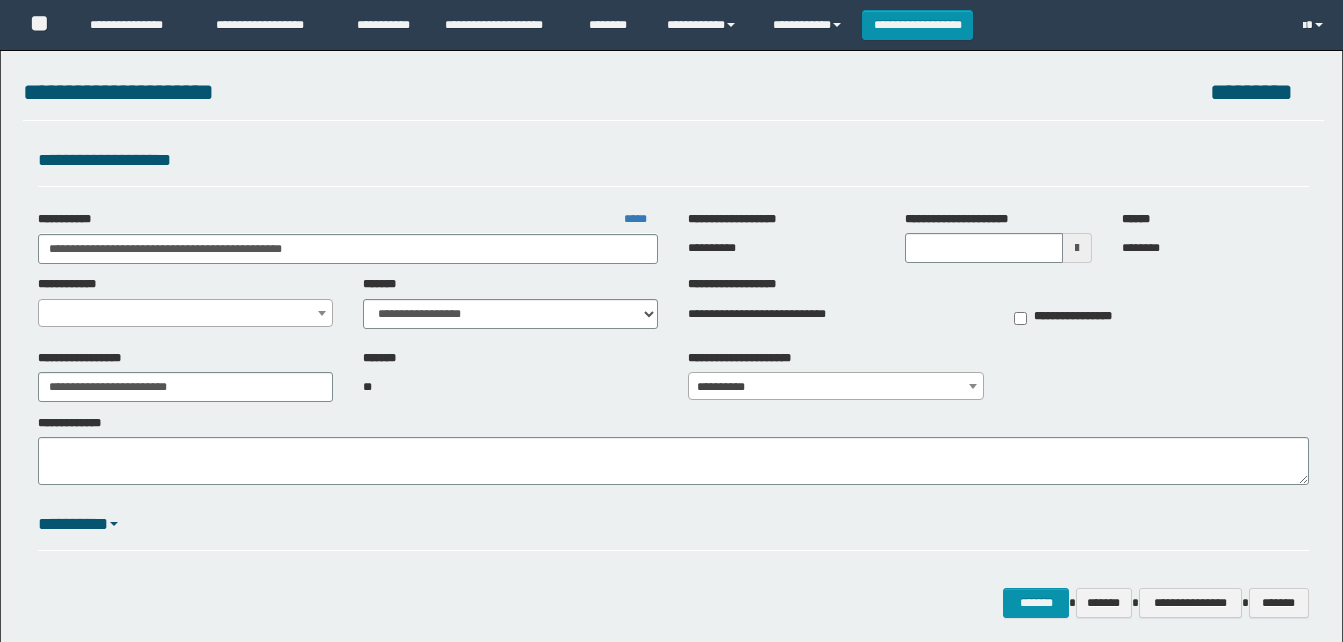 select on "*" 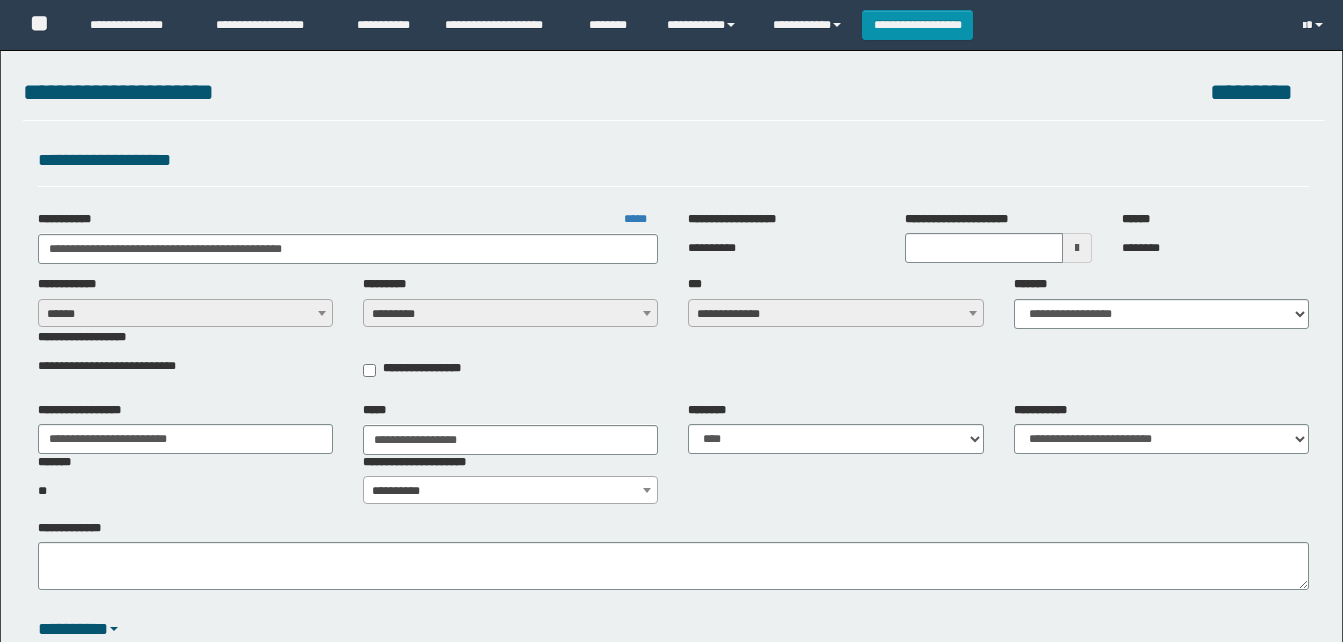 scroll, scrollTop: 0, scrollLeft: 0, axis: both 